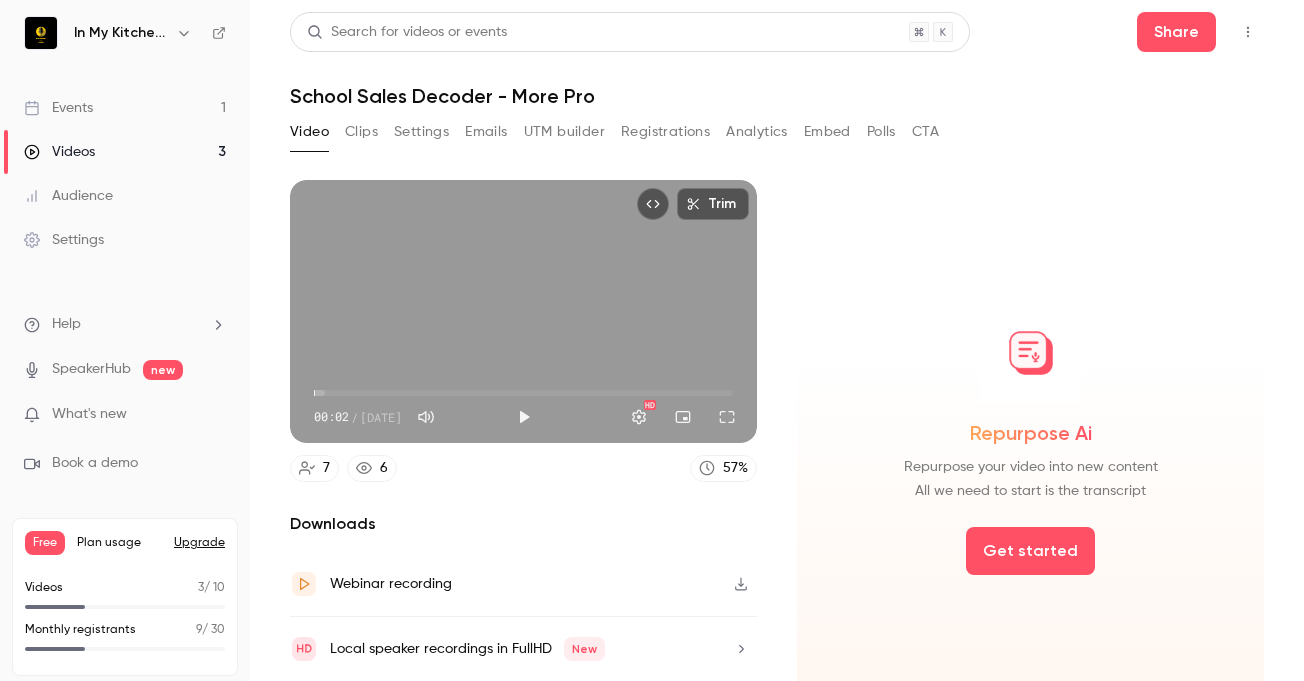 scroll, scrollTop: 0, scrollLeft: 0, axis: both 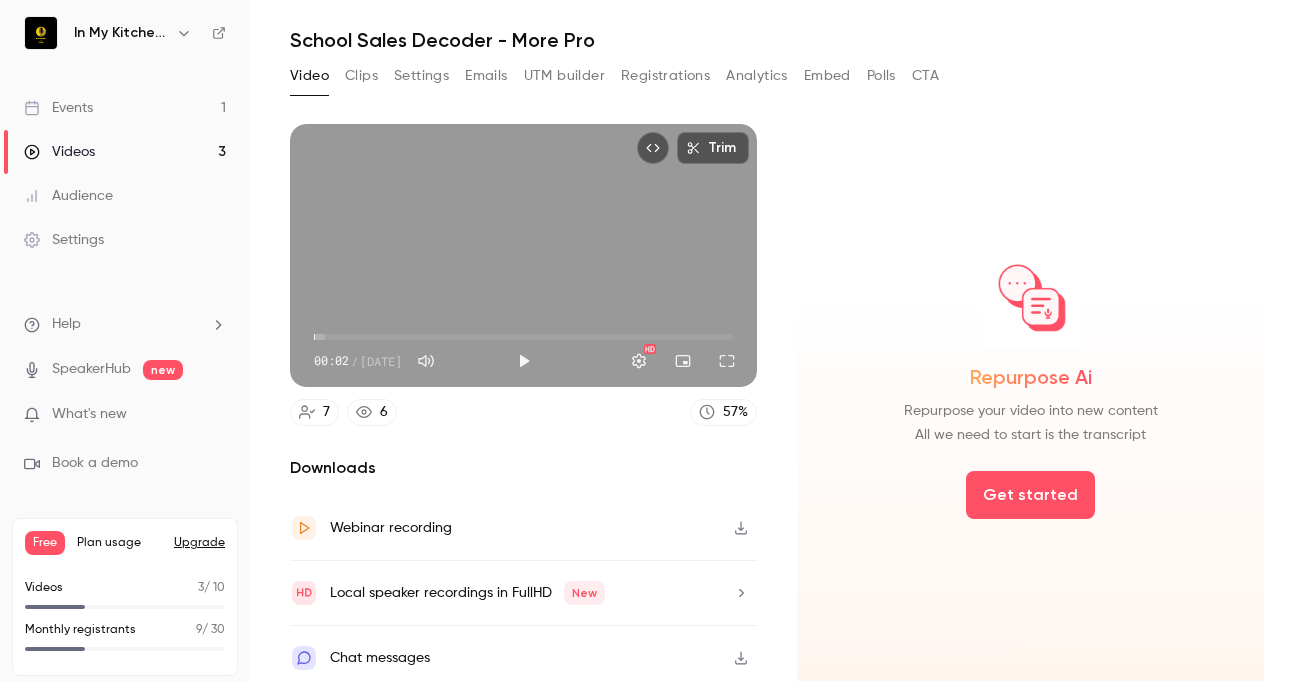 click on "Events" at bounding box center (58, 108) 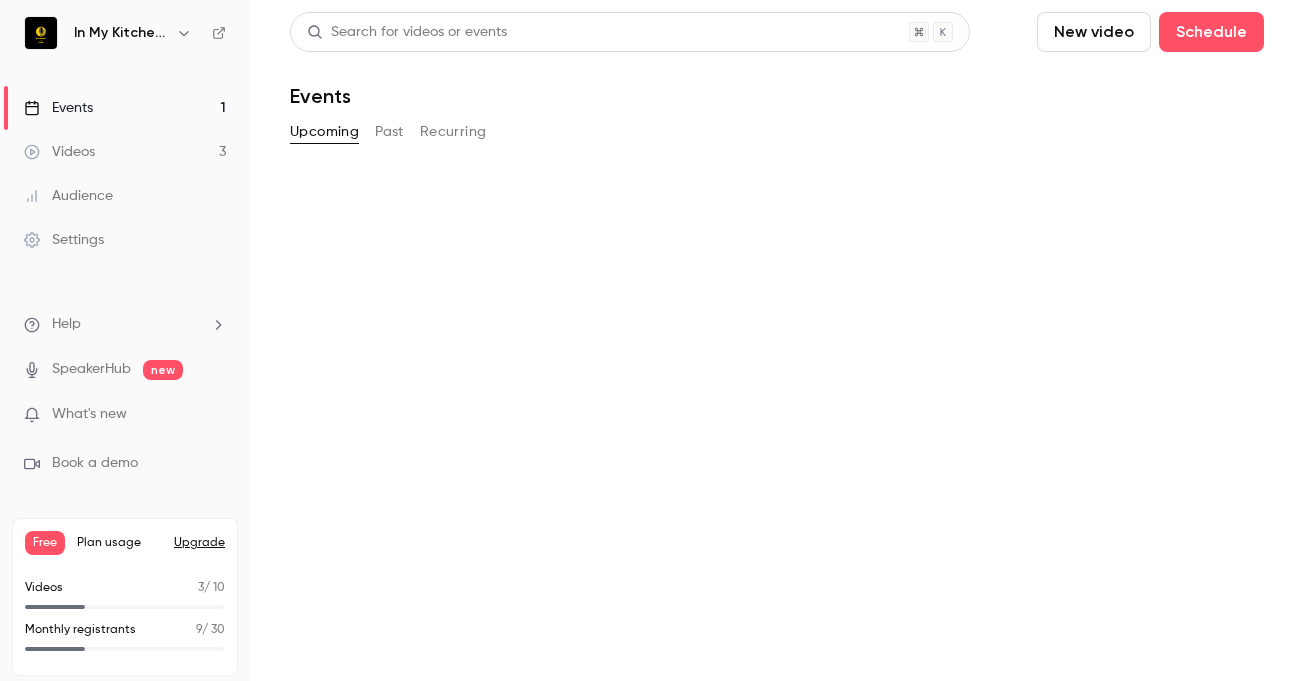 scroll, scrollTop: 0, scrollLeft: 0, axis: both 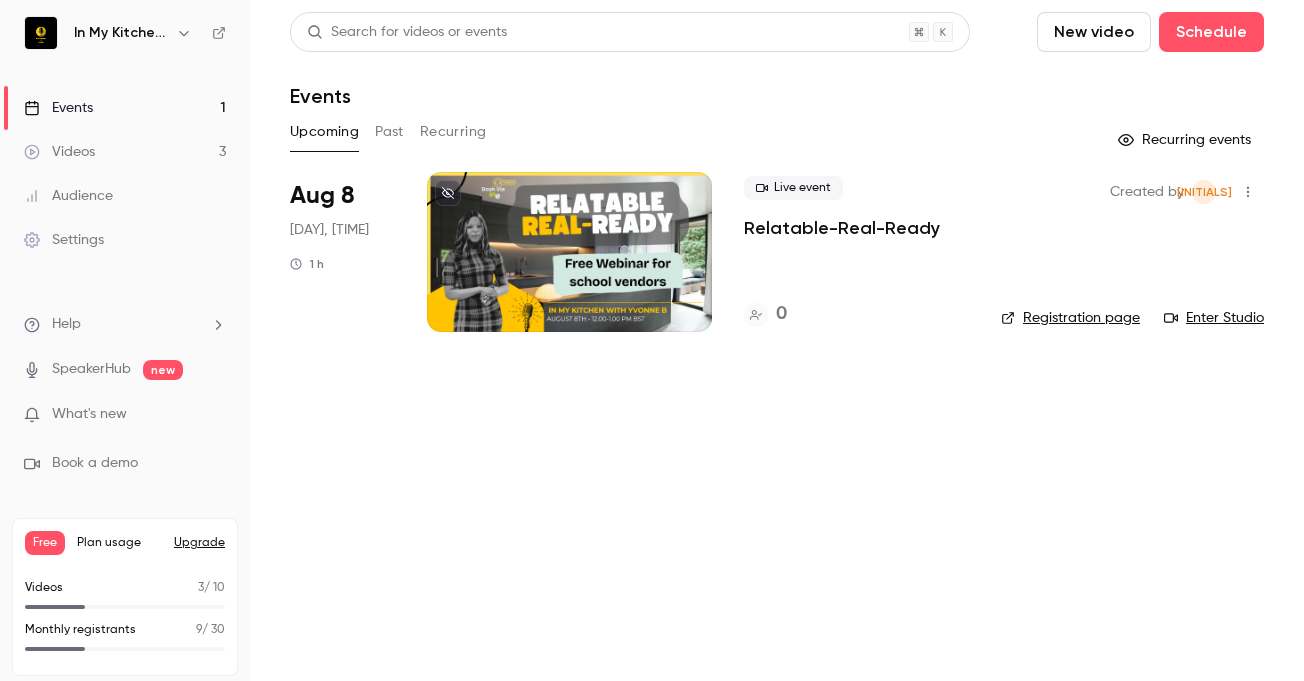 click on "Past" at bounding box center [389, 132] 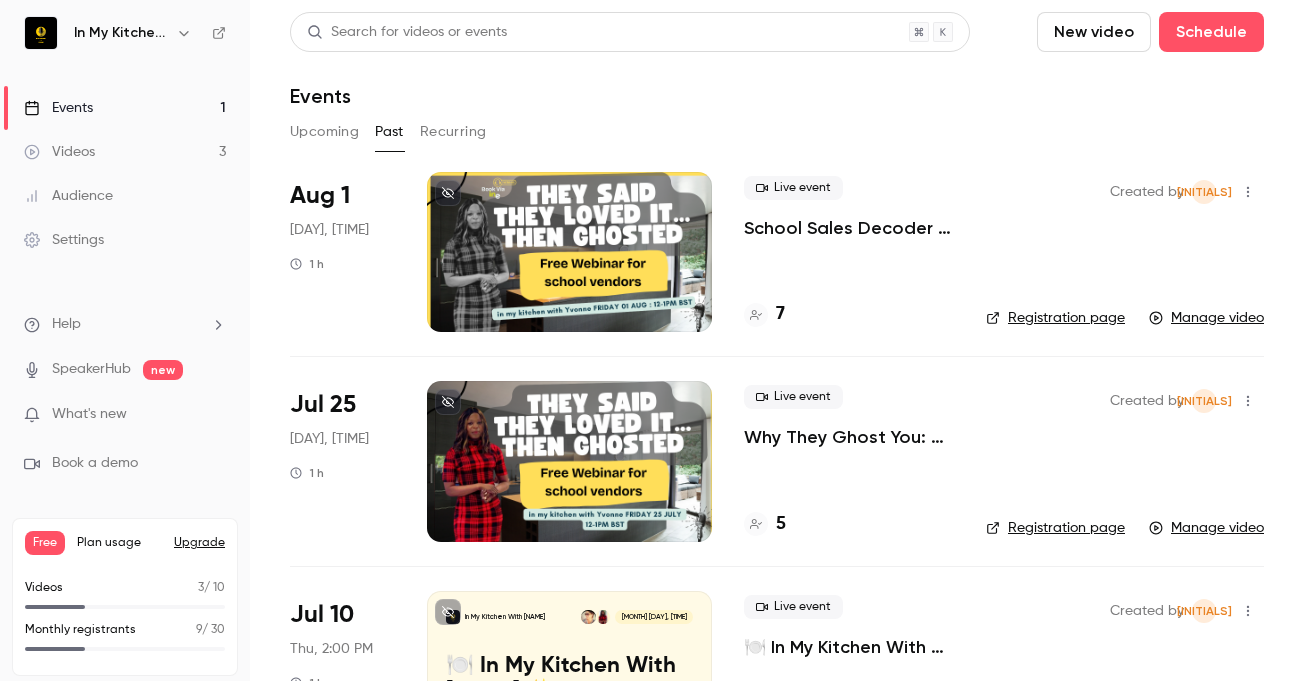 click 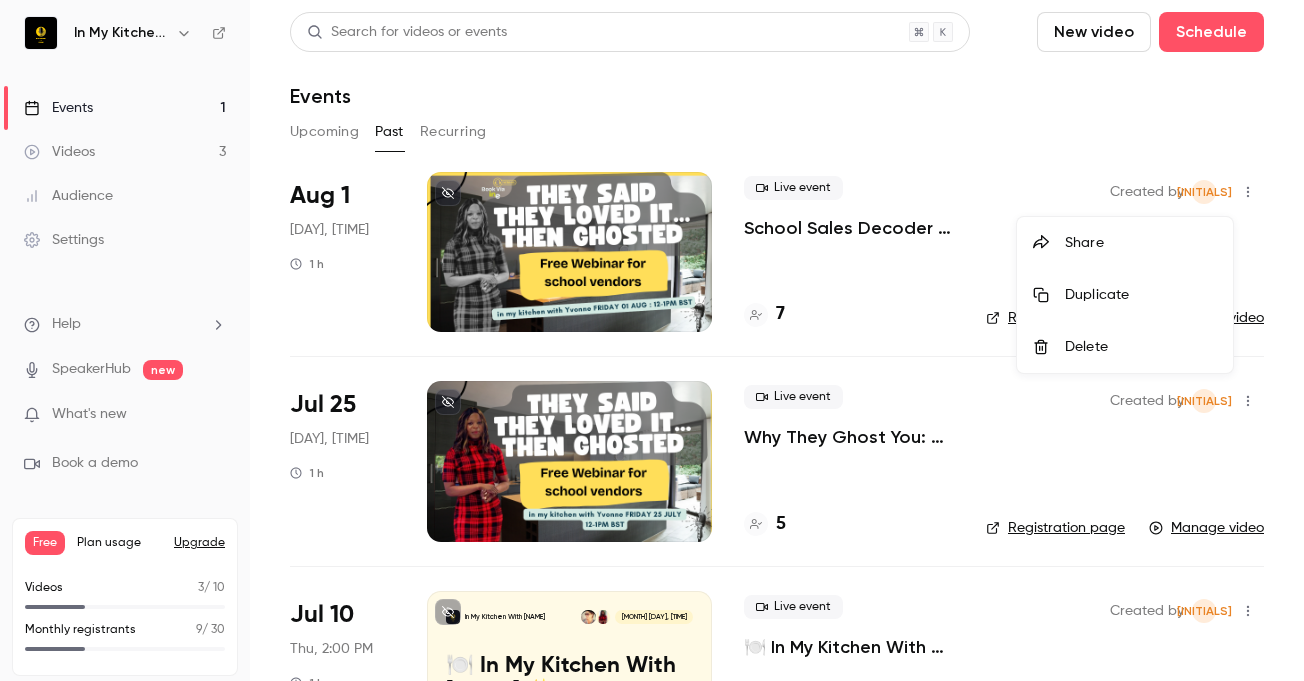 click on "Duplicate" at bounding box center (1141, 295) 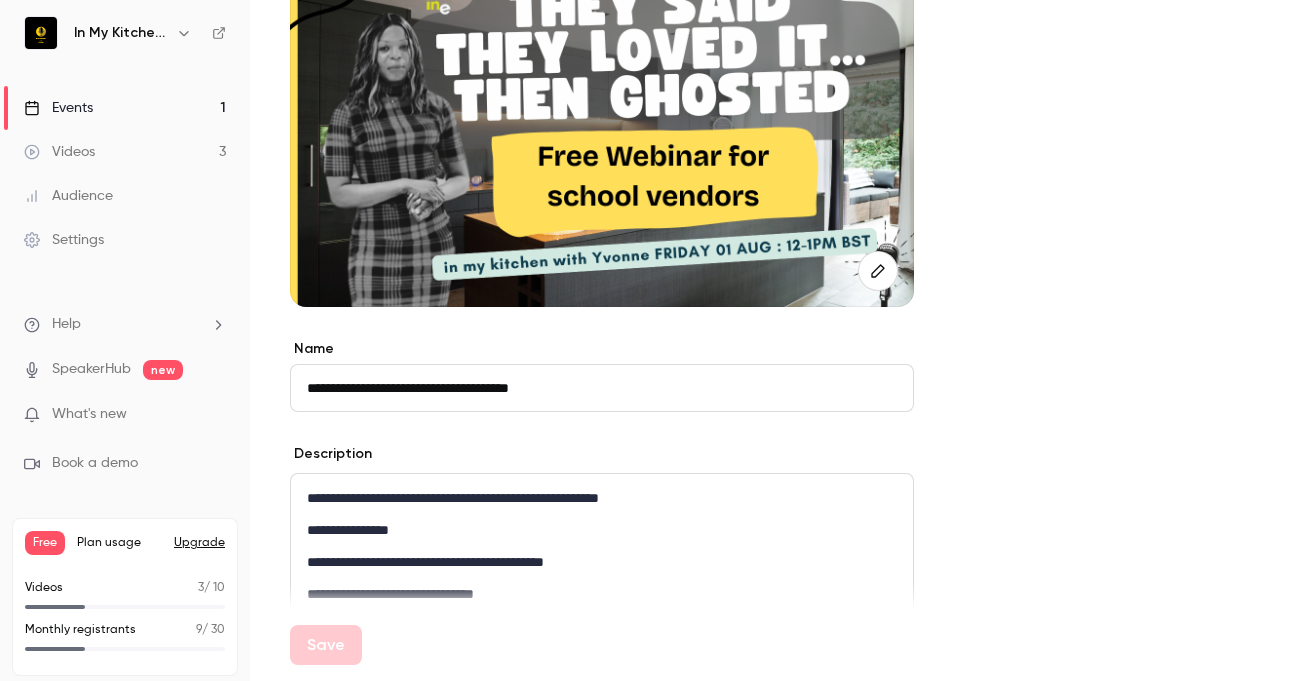 scroll, scrollTop: 225, scrollLeft: 0, axis: vertical 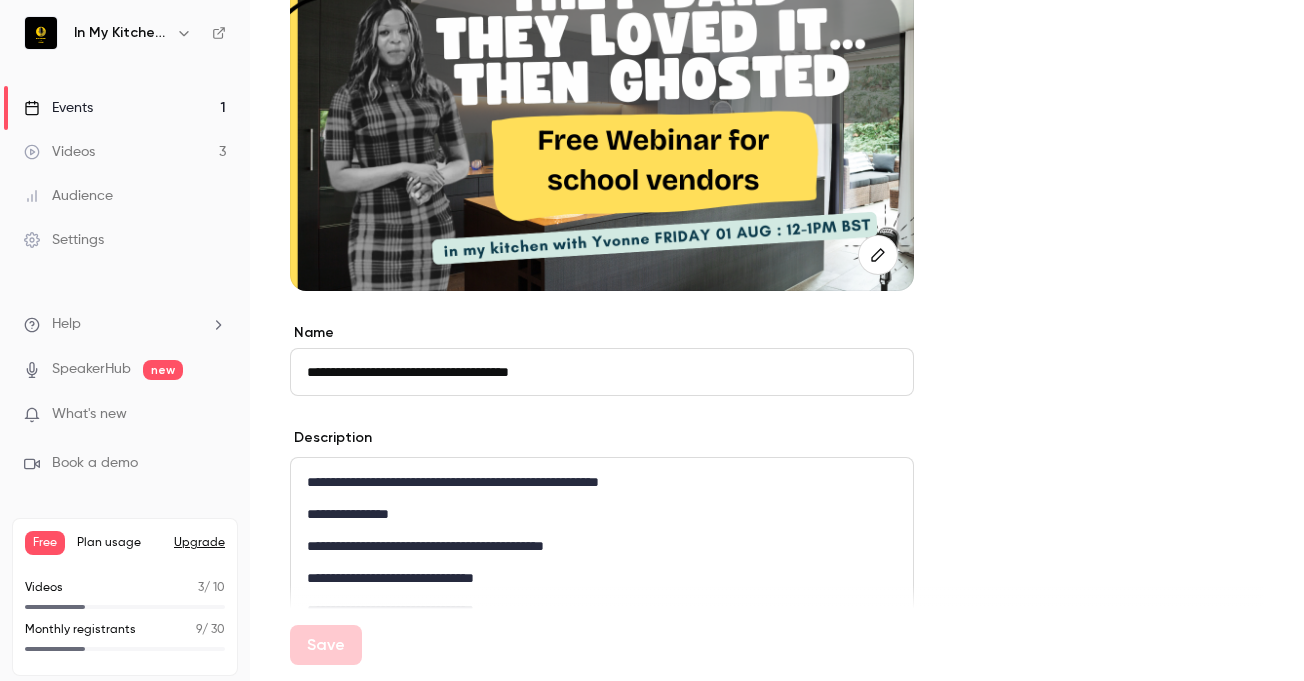 click on "**********" at bounding box center (602, 372) 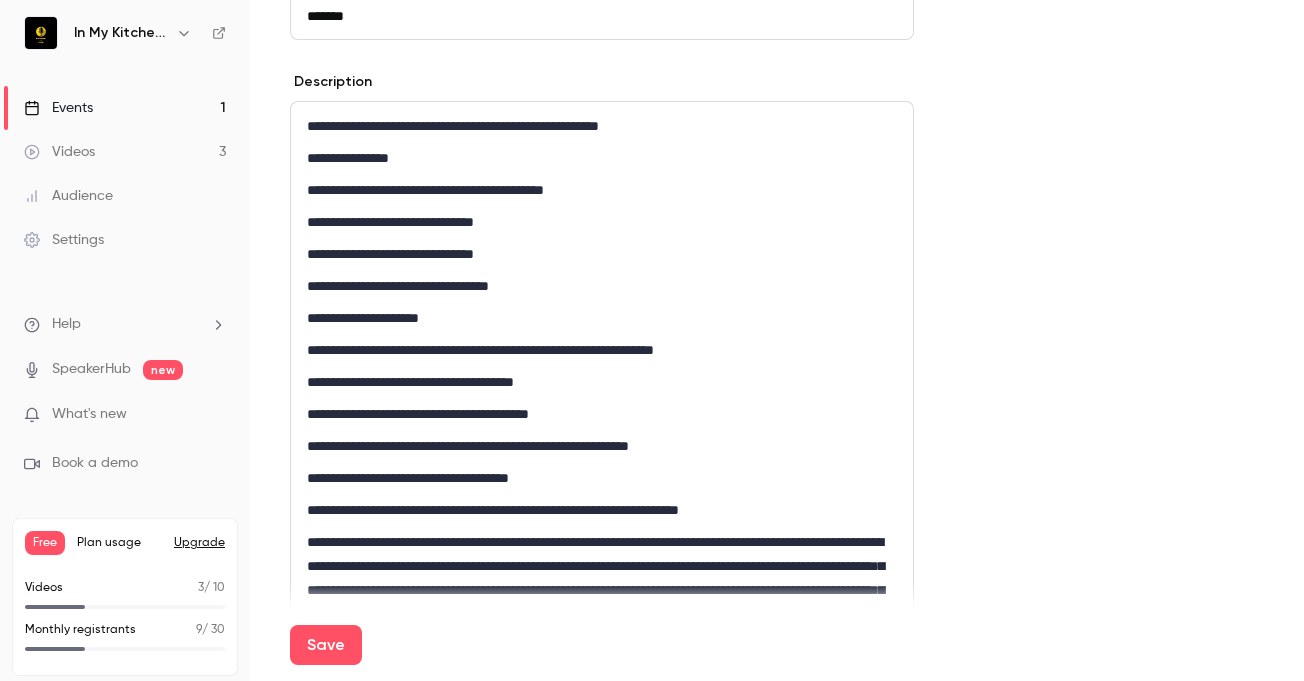scroll, scrollTop: 590, scrollLeft: 0, axis: vertical 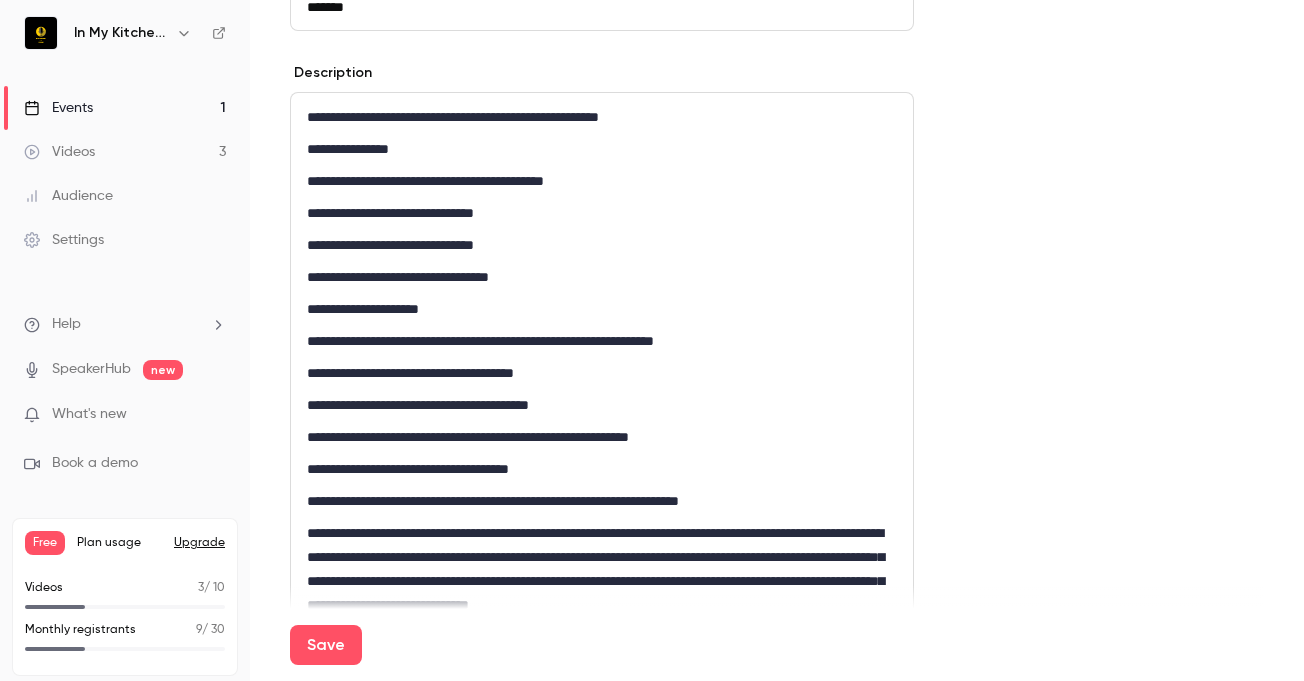 type on "*******" 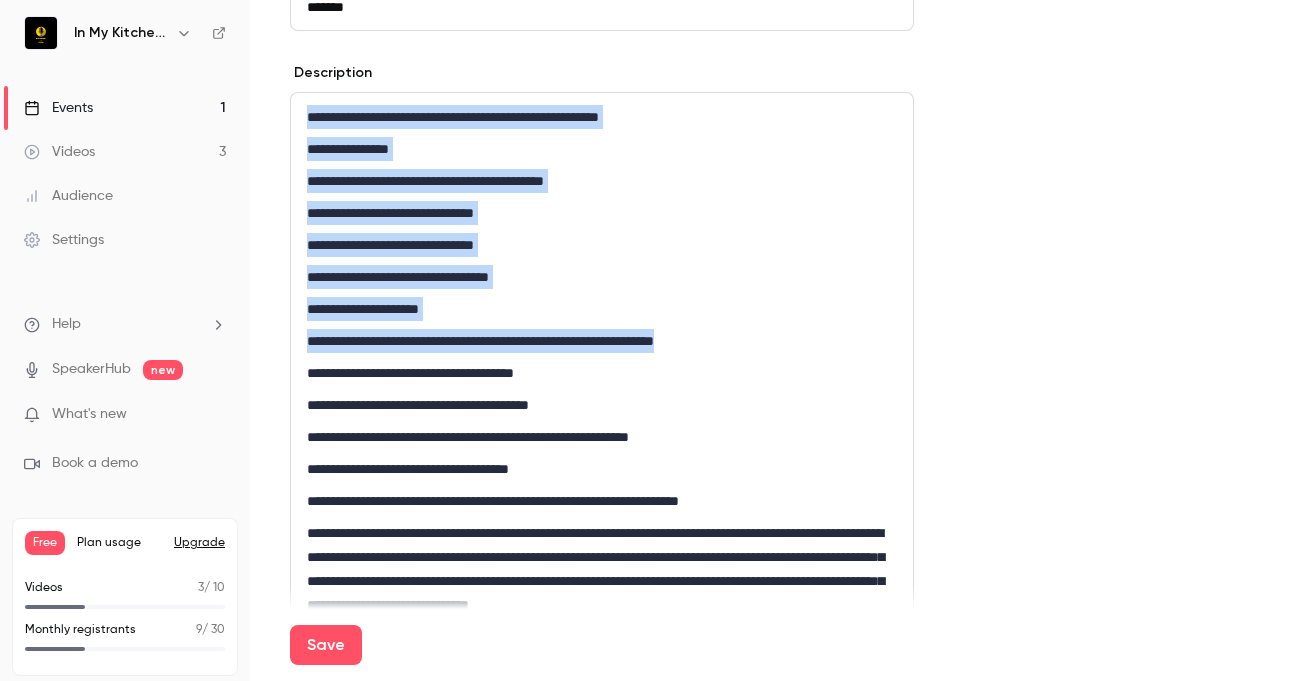 drag, startPoint x: 765, startPoint y: 341, endPoint x: 305, endPoint y: 111, distance: 514.29565 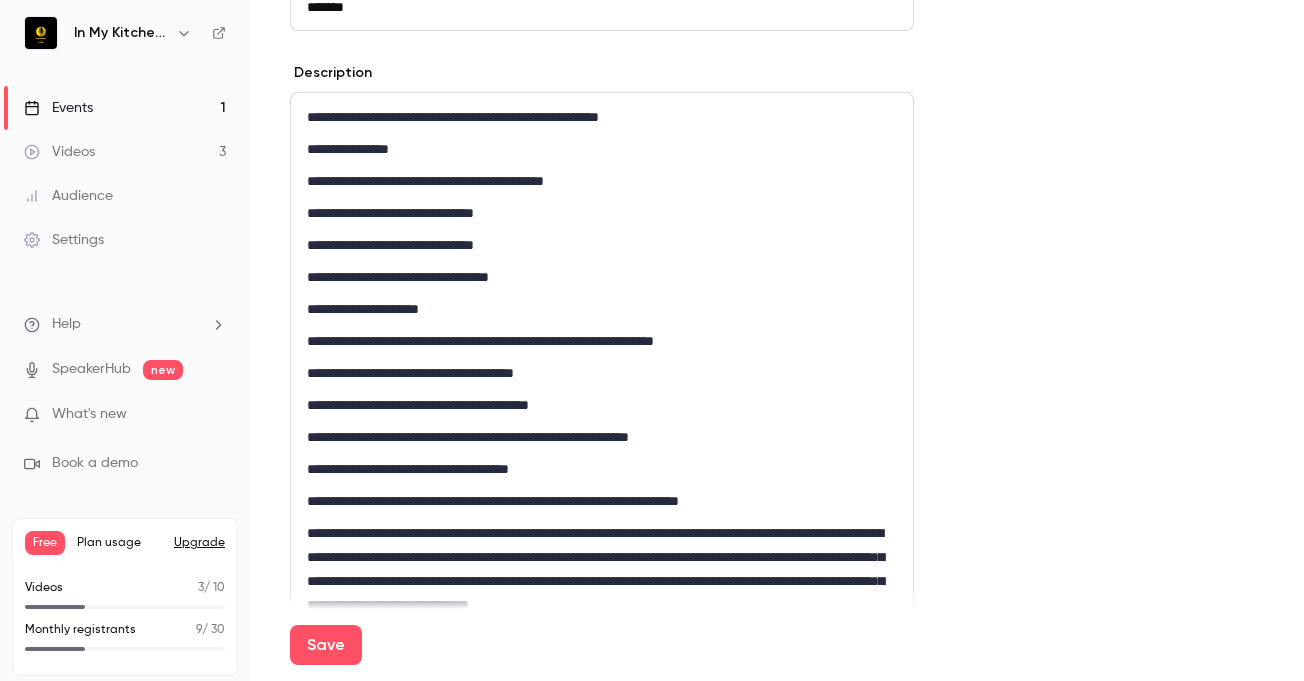 click on "**********" at bounding box center [602, 405] 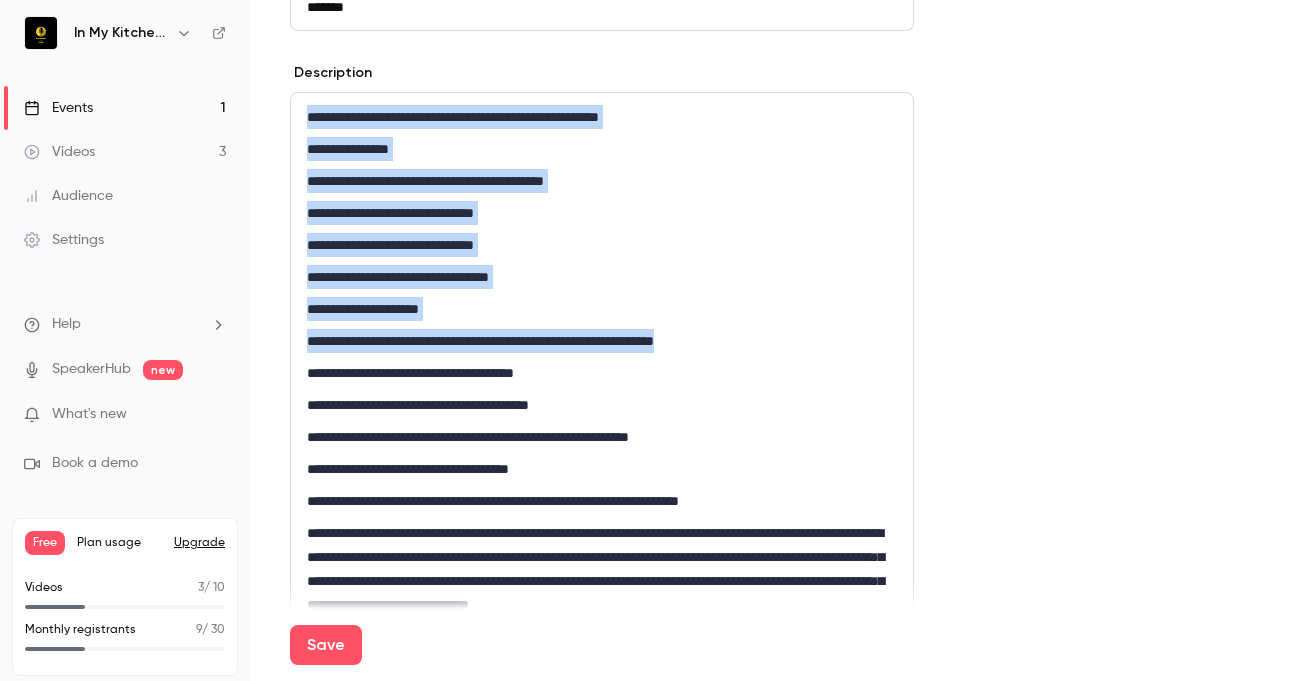 drag, startPoint x: 771, startPoint y: 352, endPoint x: 308, endPoint y: 117, distance: 519.2244 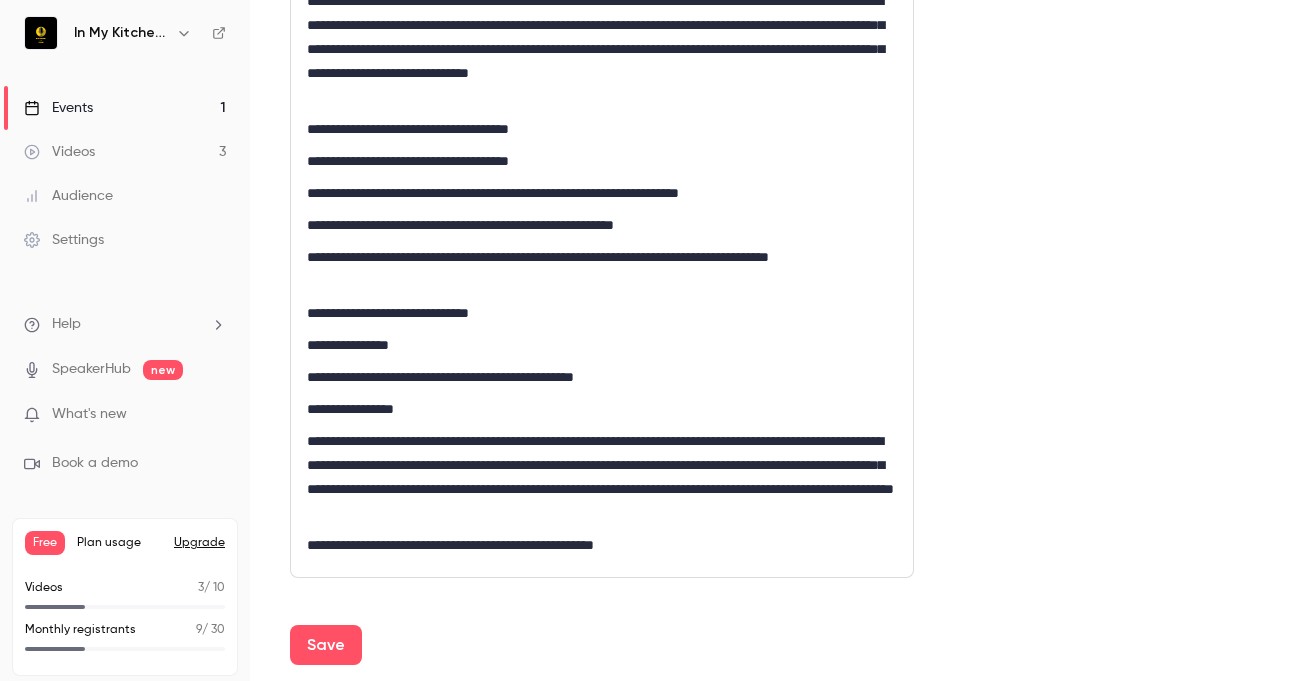 scroll, scrollTop: 1130, scrollLeft: 0, axis: vertical 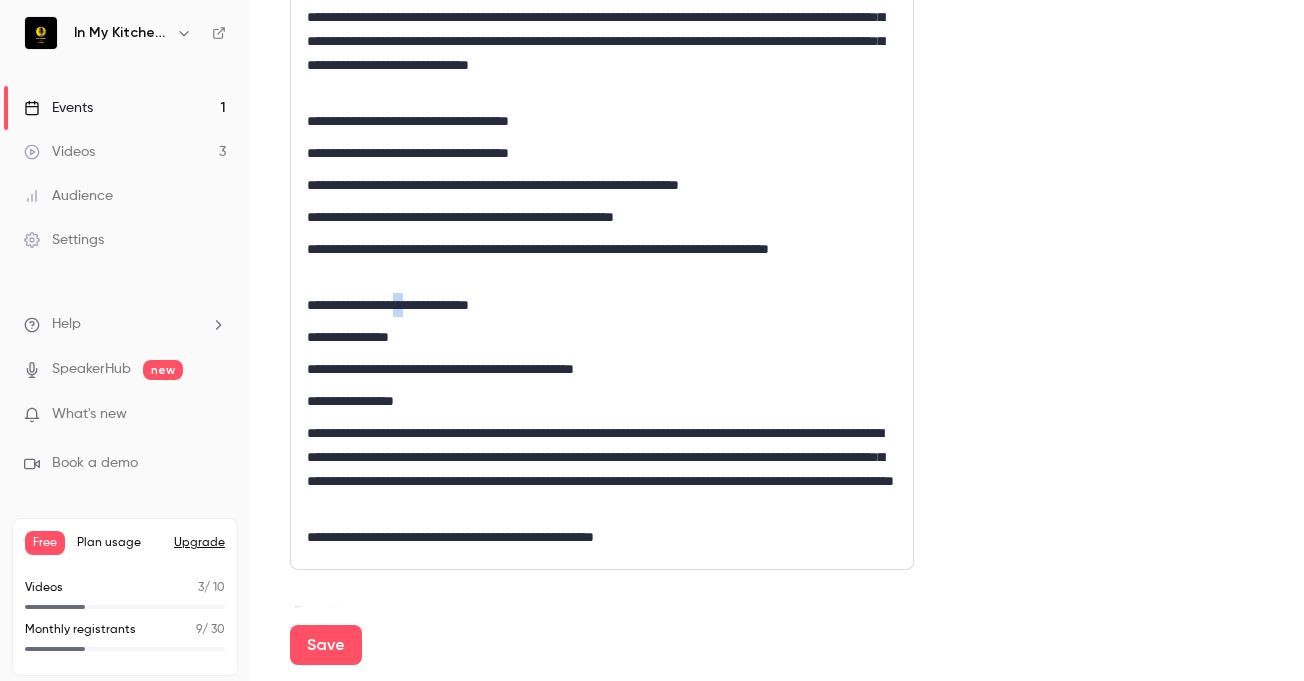 drag, startPoint x: 410, startPoint y: 304, endPoint x: 421, endPoint y: 308, distance: 11.7046995 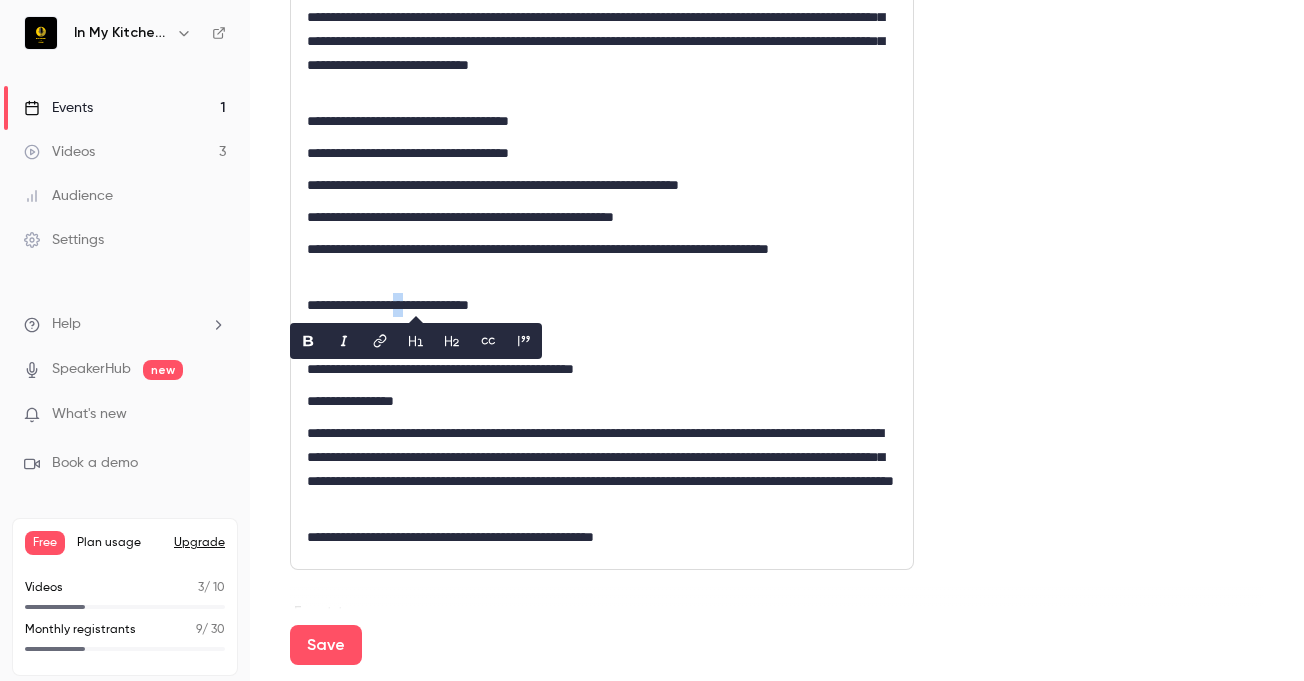 type 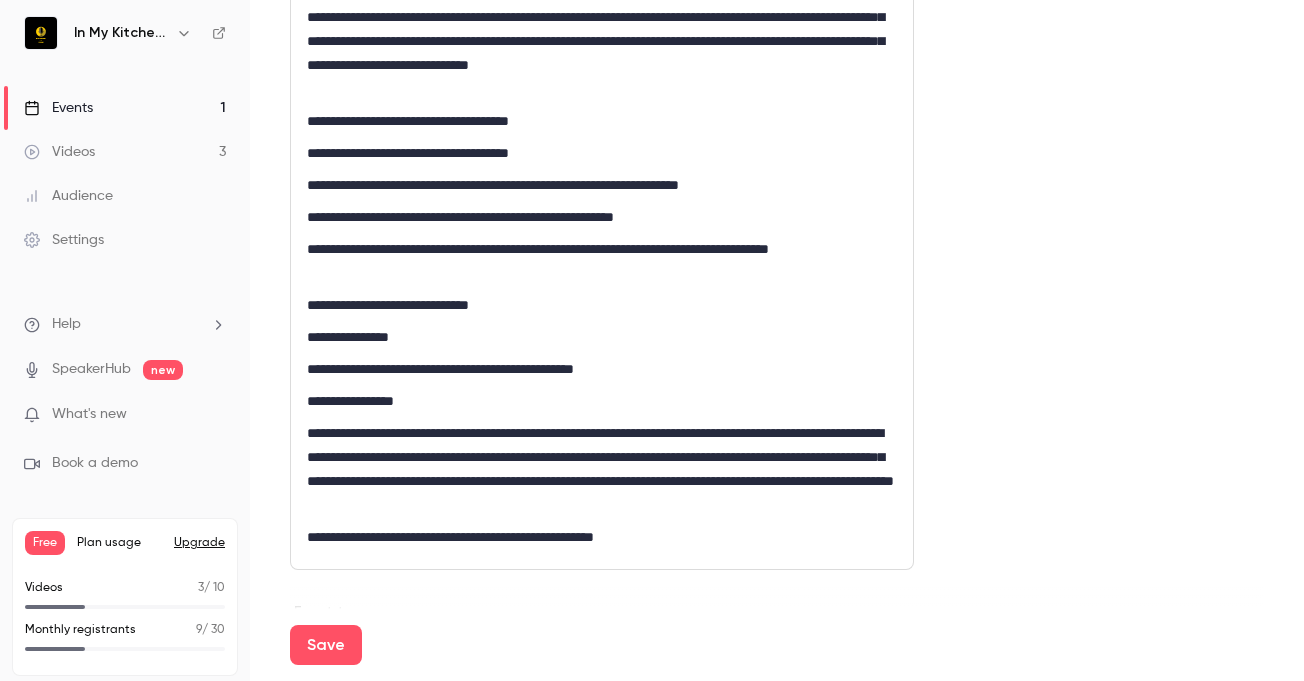 click on "**********" at bounding box center [602, 337] 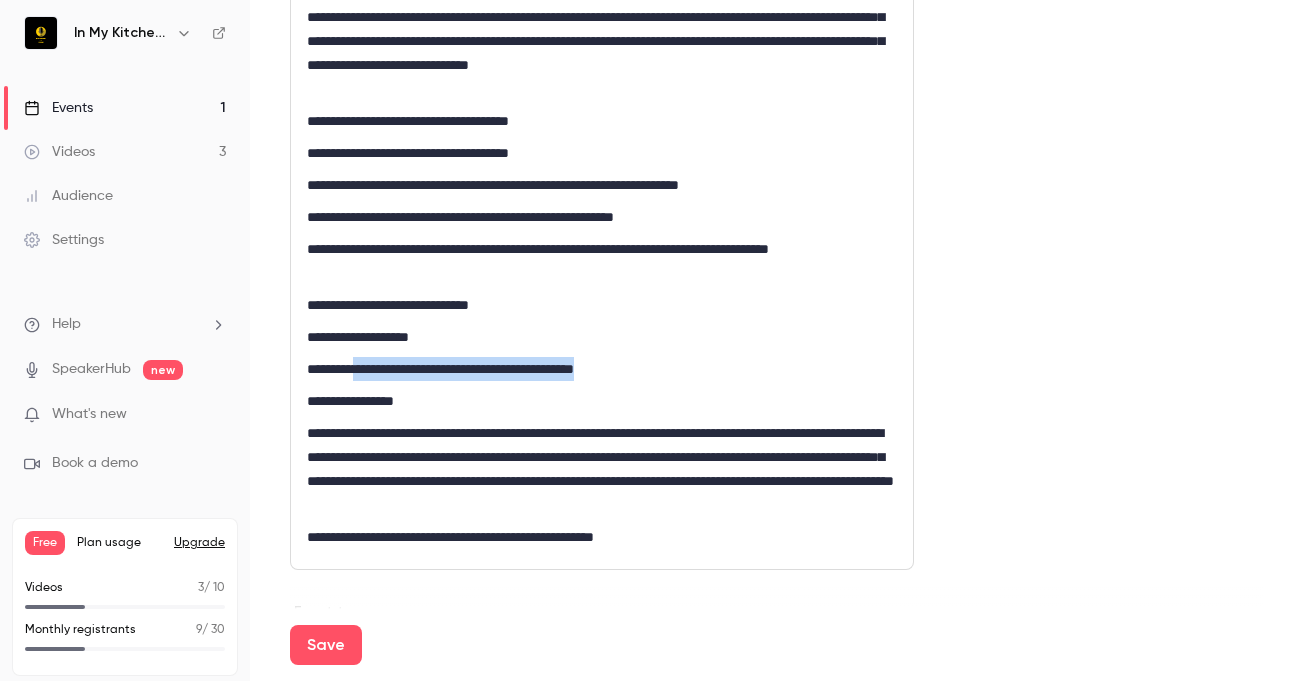 drag, startPoint x: 368, startPoint y: 372, endPoint x: 641, endPoint y: 367, distance: 273.04578 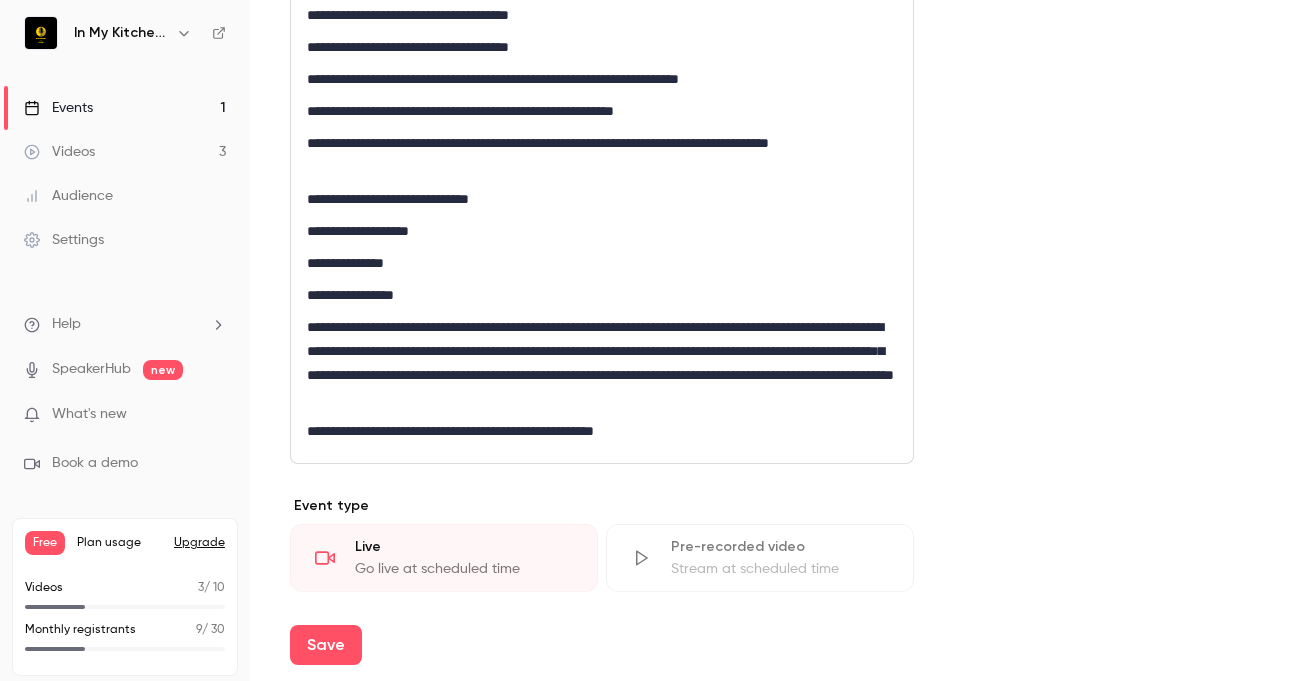 scroll, scrollTop: 1314, scrollLeft: 0, axis: vertical 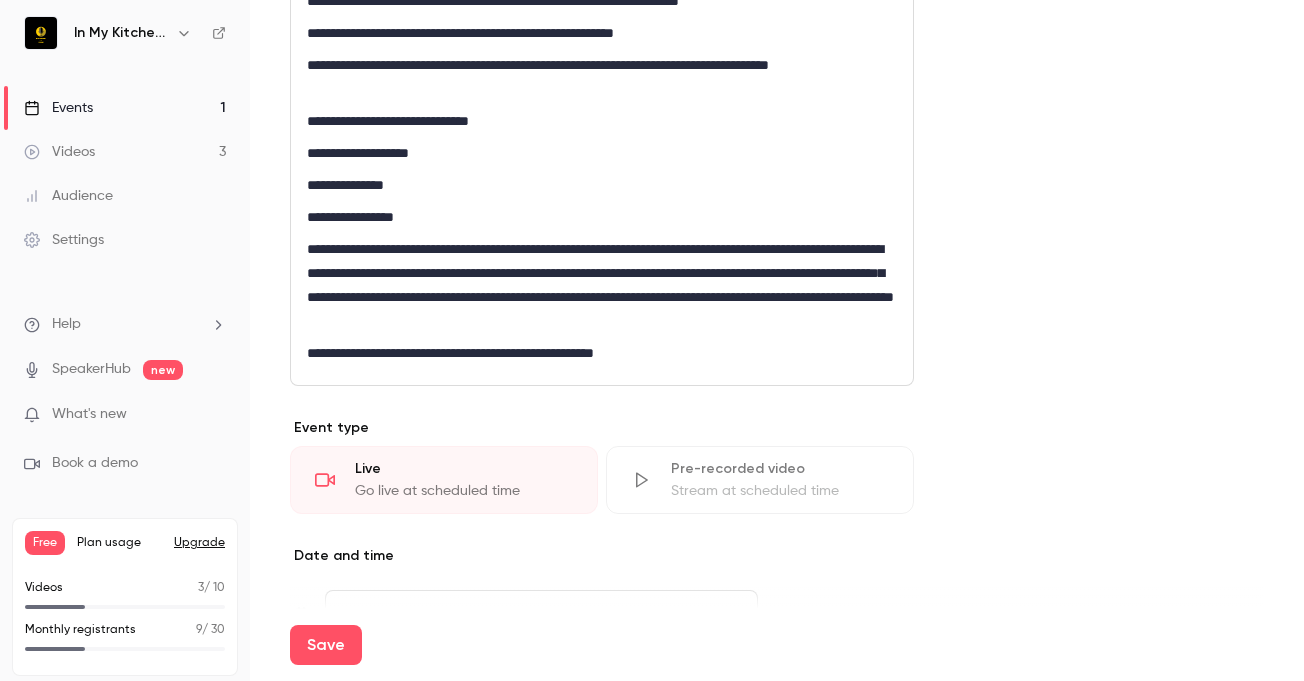 click on "**********" at bounding box center [777, 77] 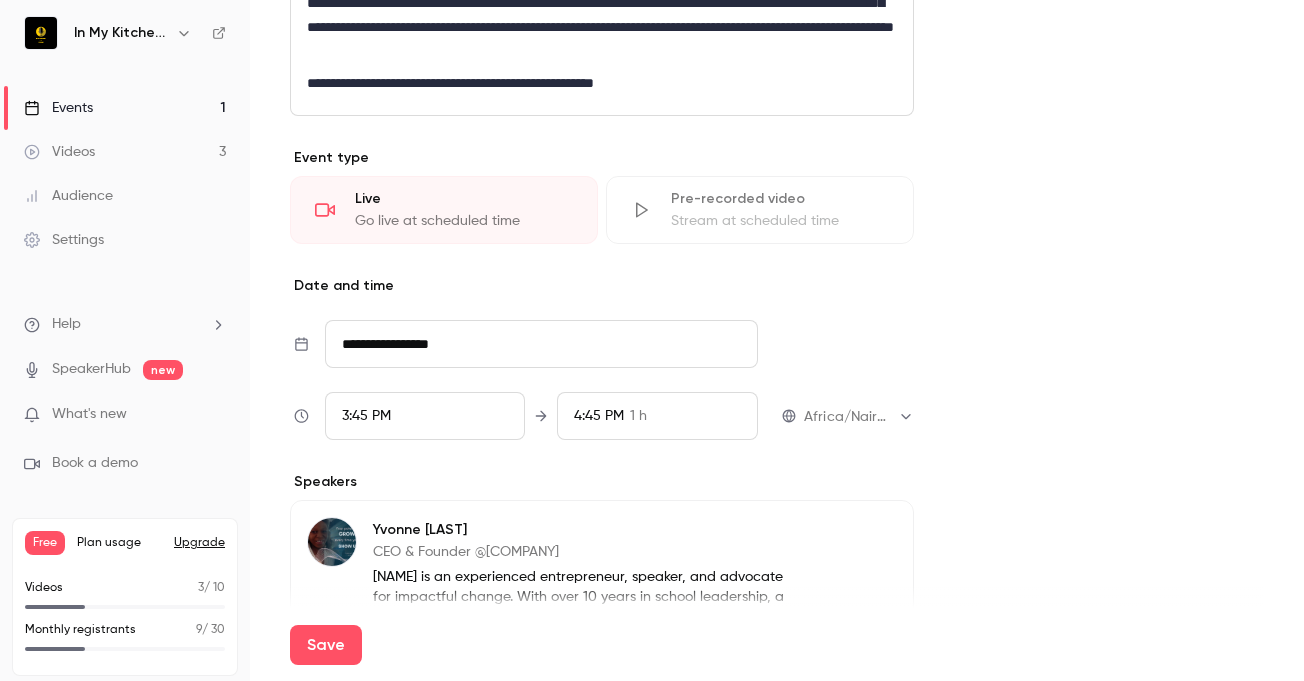 scroll, scrollTop: 1597, scrollLeft: 0, axis: vertical 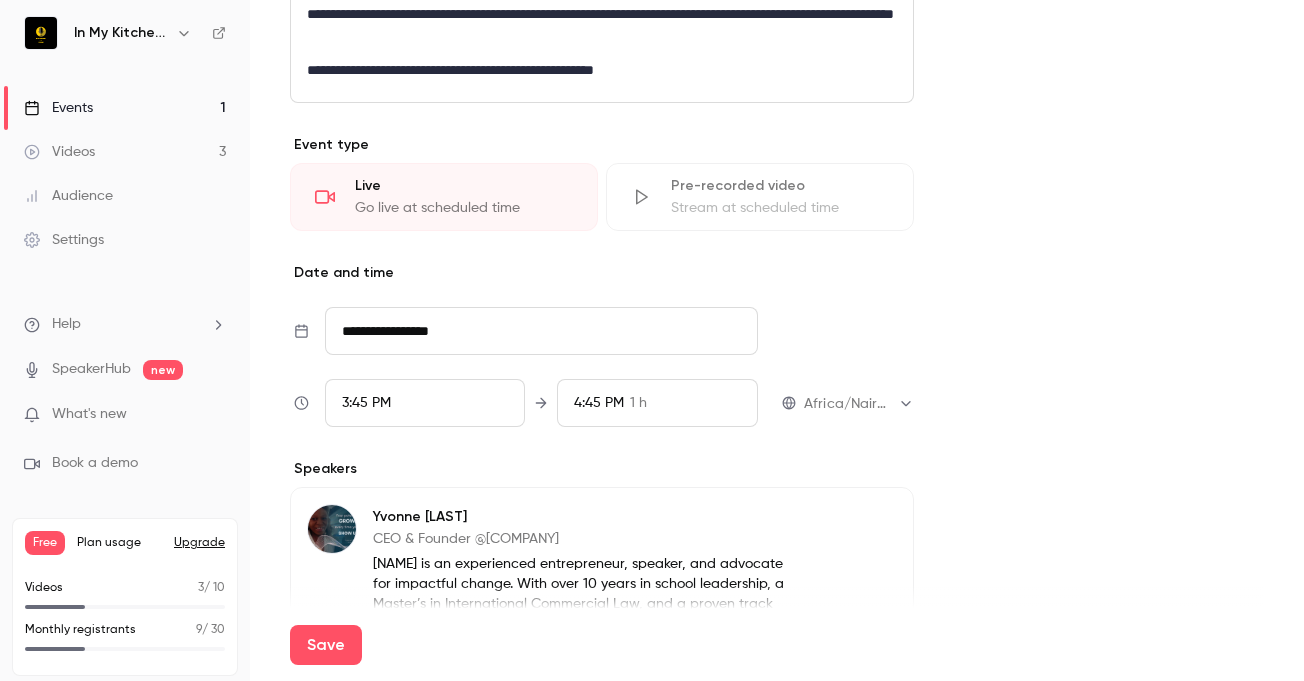 click on "**********" at bounding box center [541, 331] 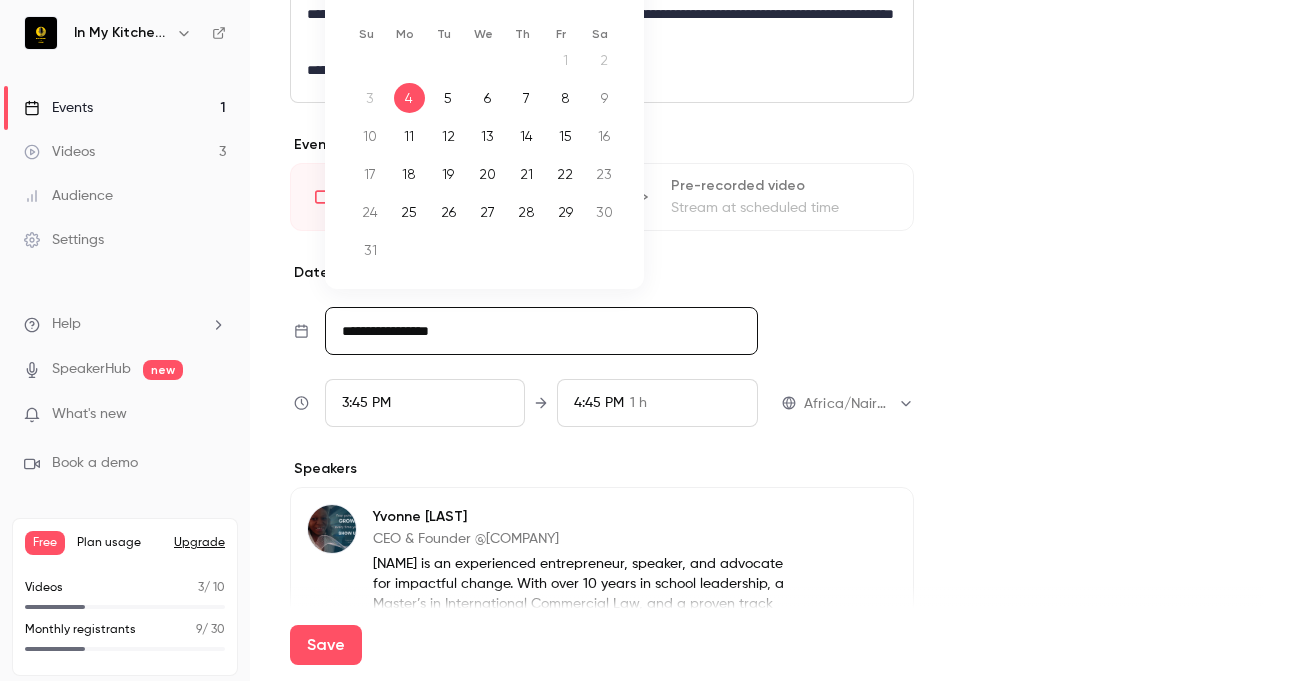 click on "8" at bounding box center (565, 98) 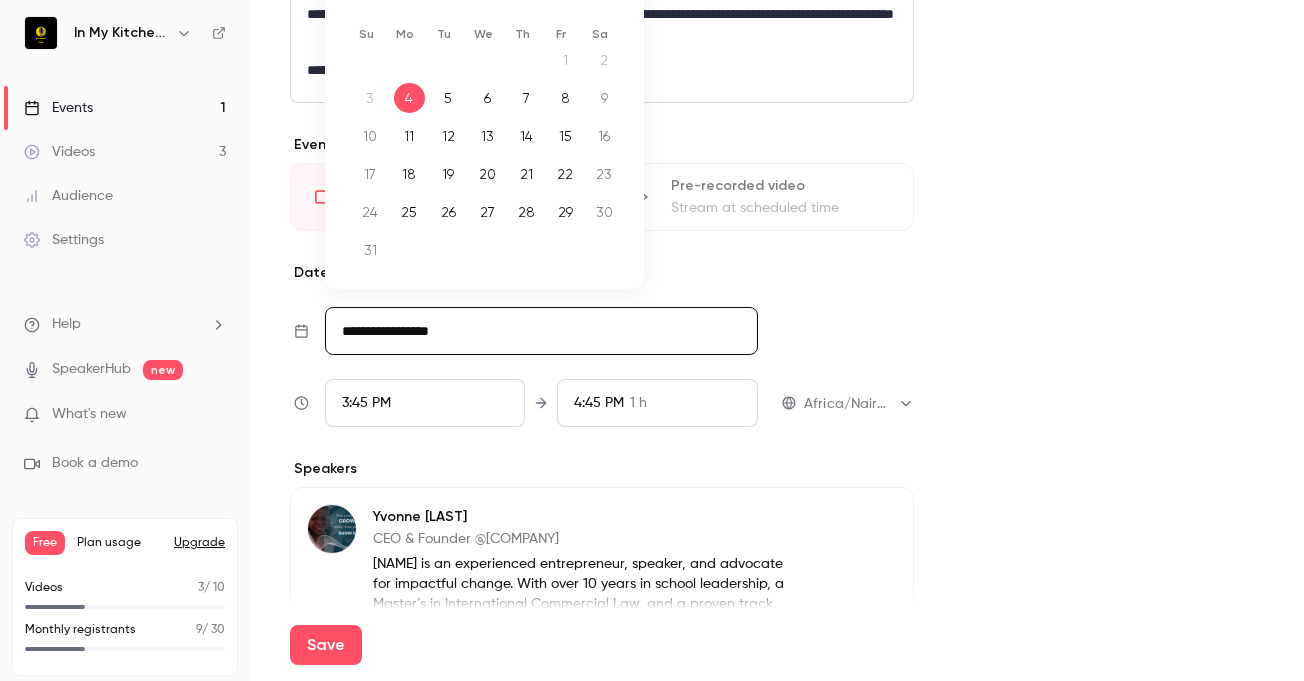 type on "**********" 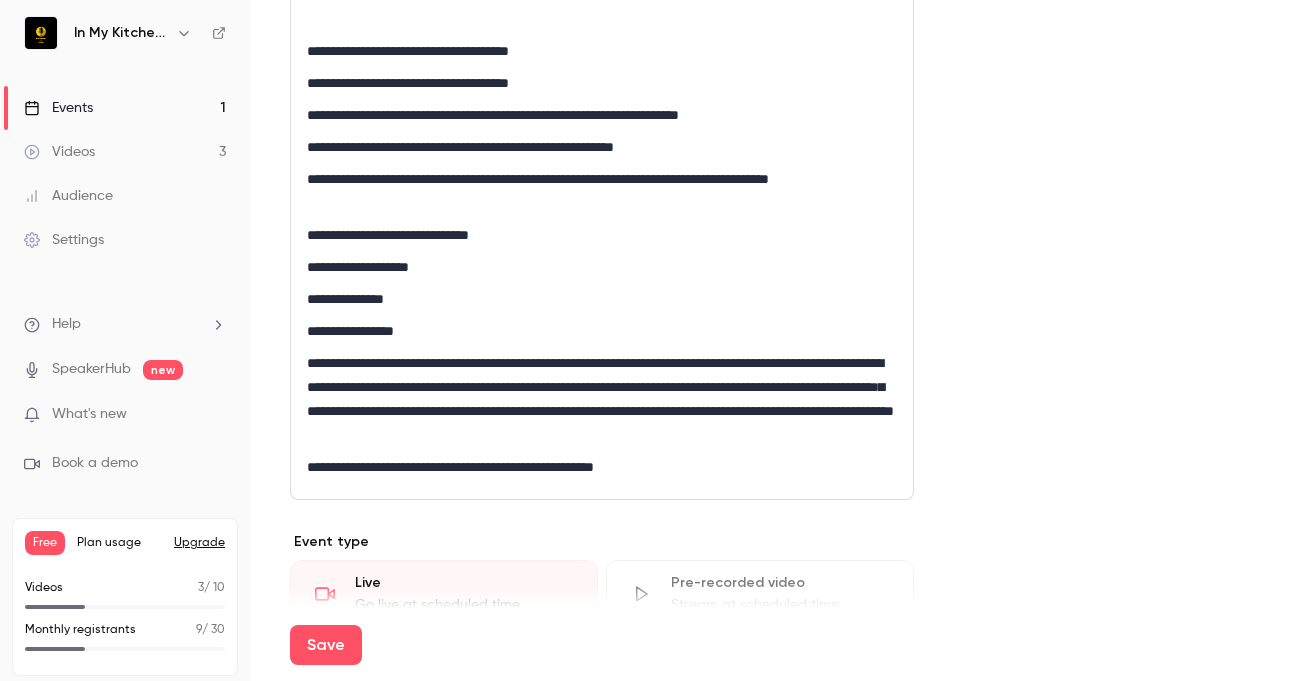 scroll, scrollTop: 1187, scrollLeft: 0, axis: vertical 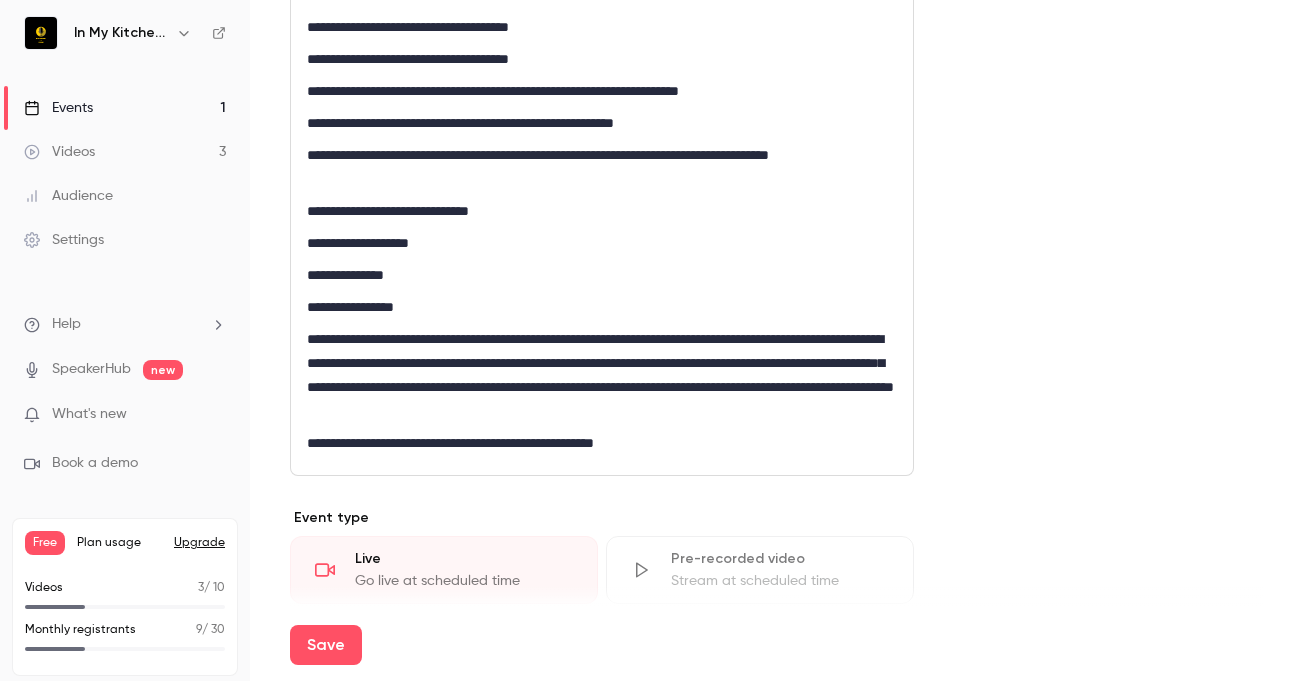 click on "**********" at bounding box center [602, 275] 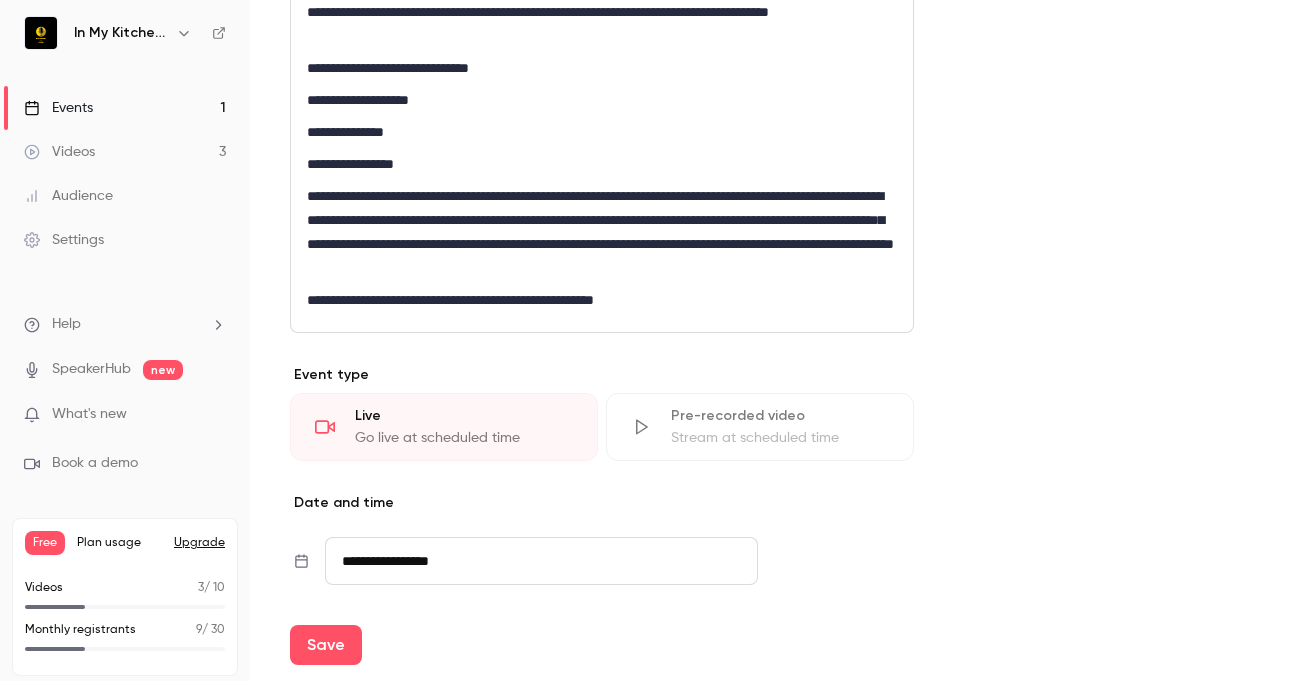 scroll, scrollTop: 1380, scrollLeft: 0, axis: vertical 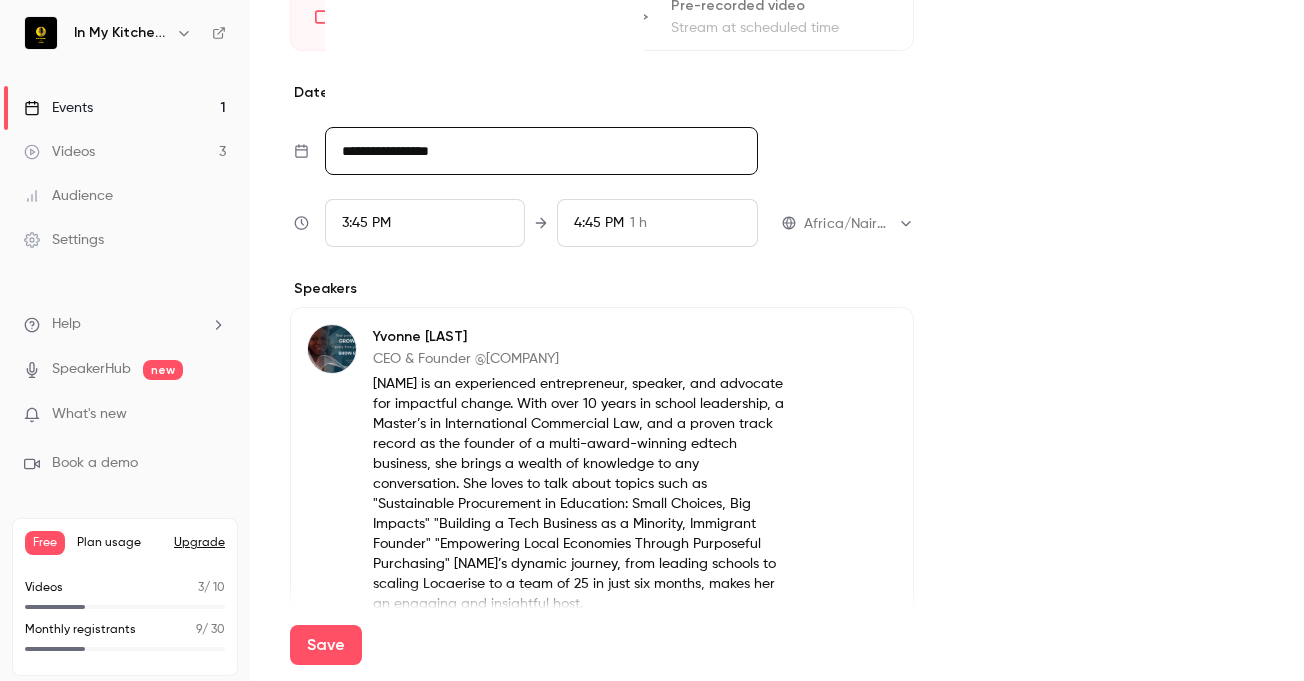 click on "**********" at bounding box center [541, 151] 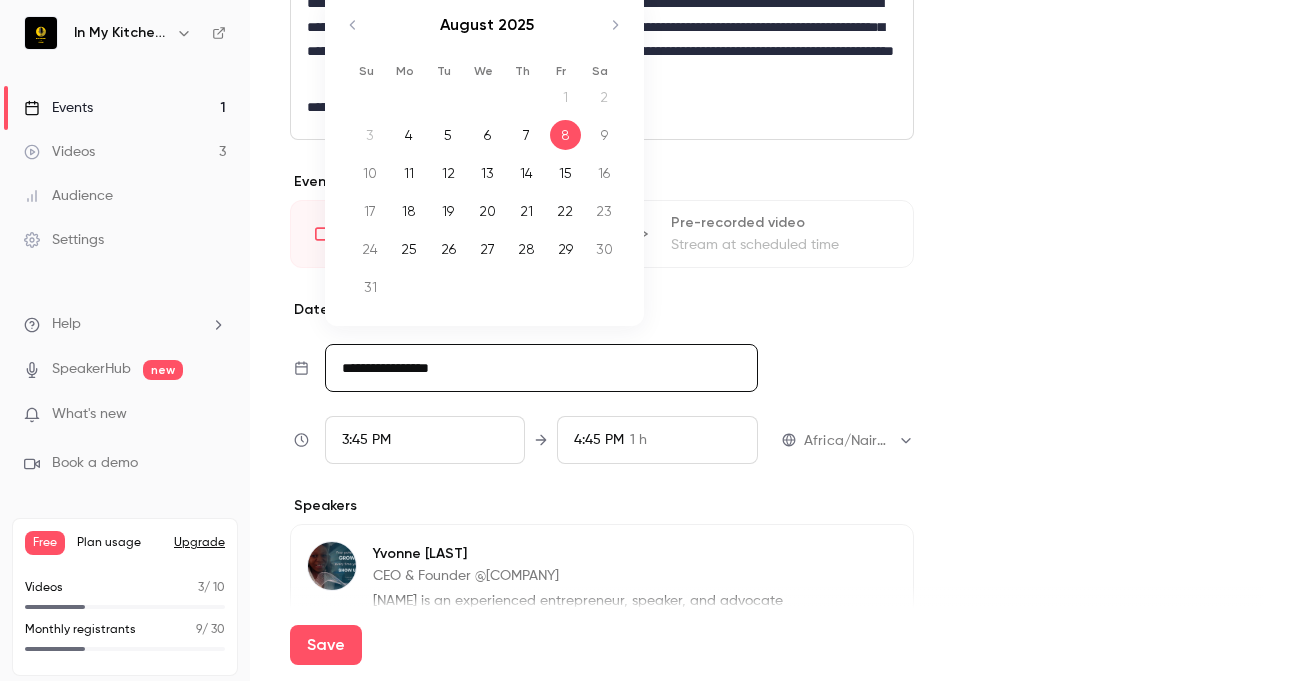 scroll, scrollTop: 1548, scrollLeft: 0, axis: vertical 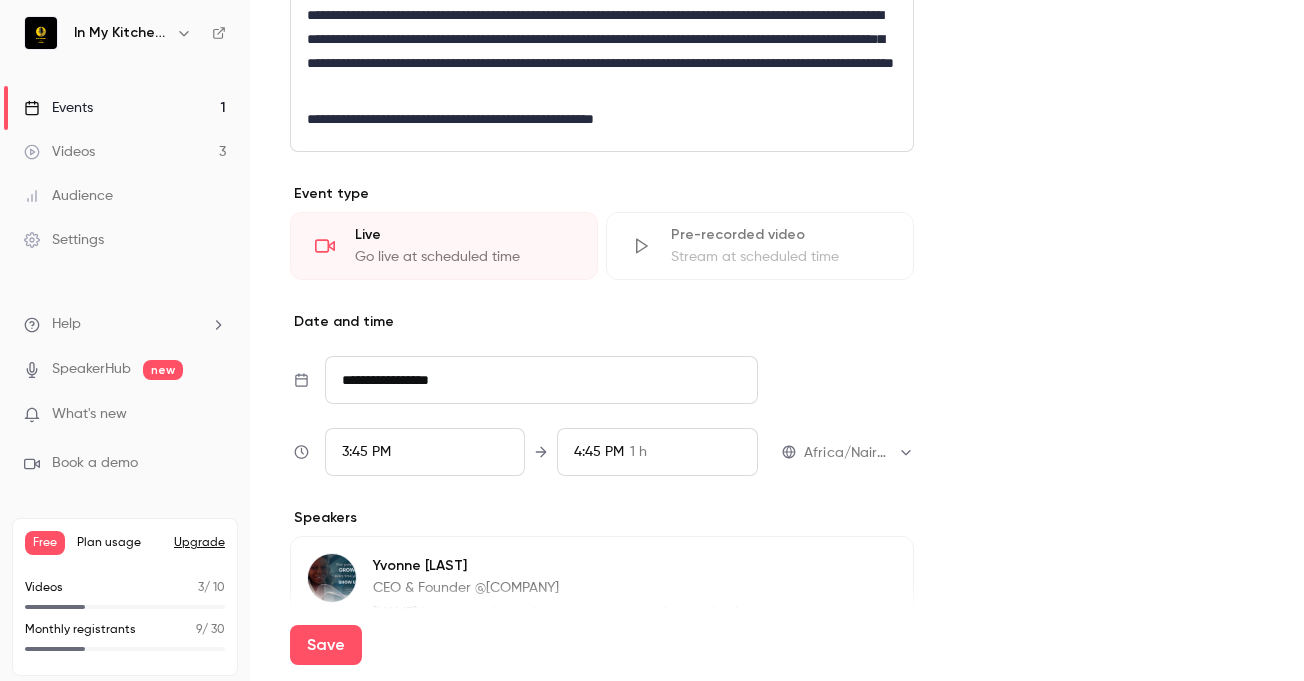 click on "**********" at bounding box center [541, 380] 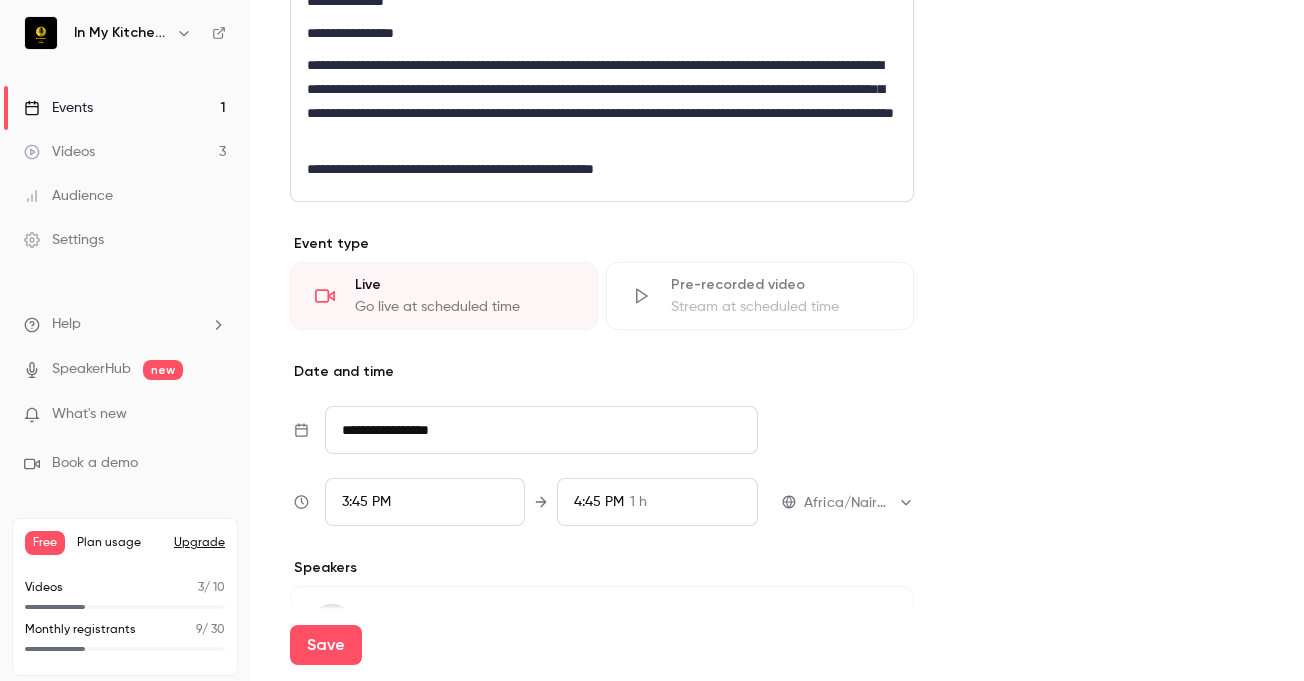 scroll, scrollTop: 1486, scrollLeft: 0, axis: vertical 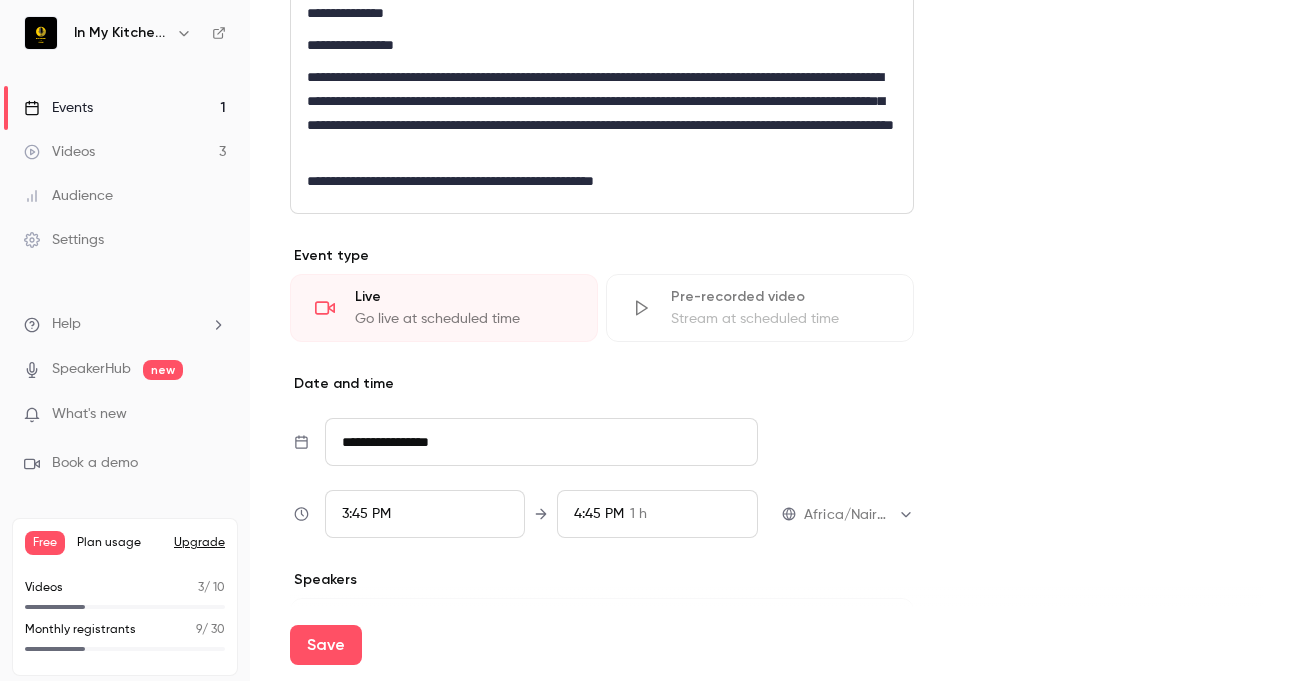 click on "**********" at bounding box center (541, 442) 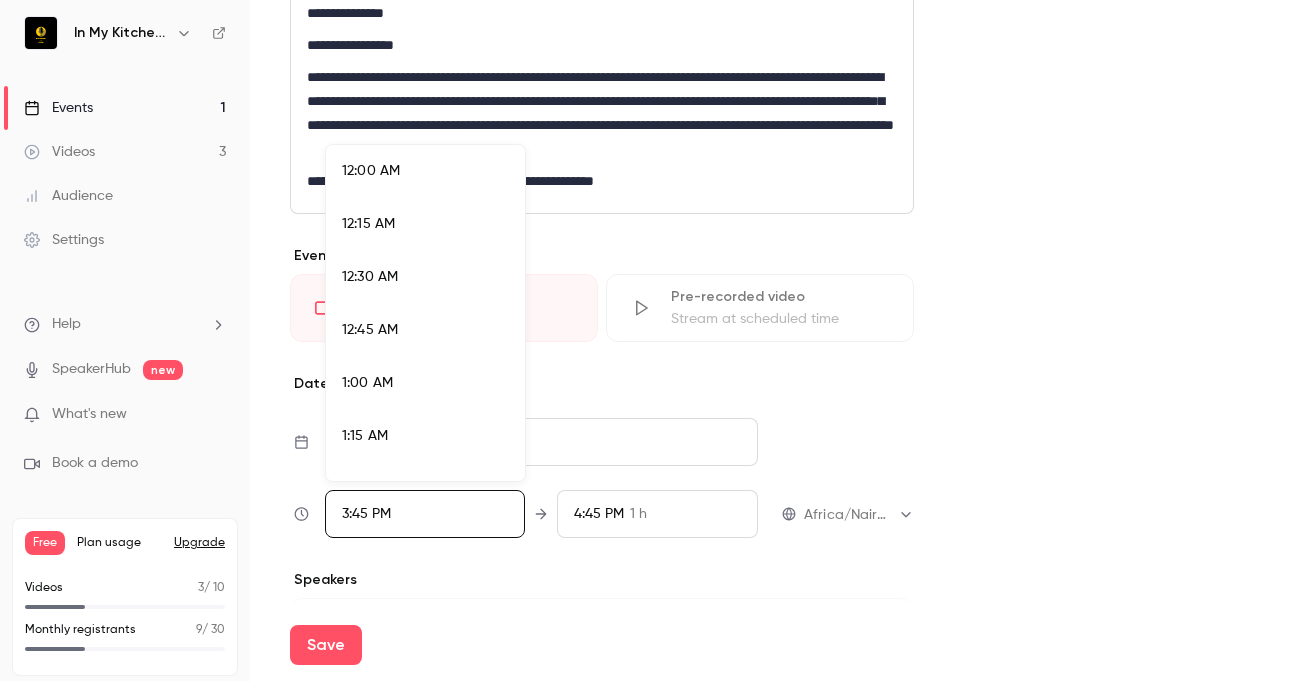 scroll, scrollTop: 3198, scrollLeft: 0, axis: vertical 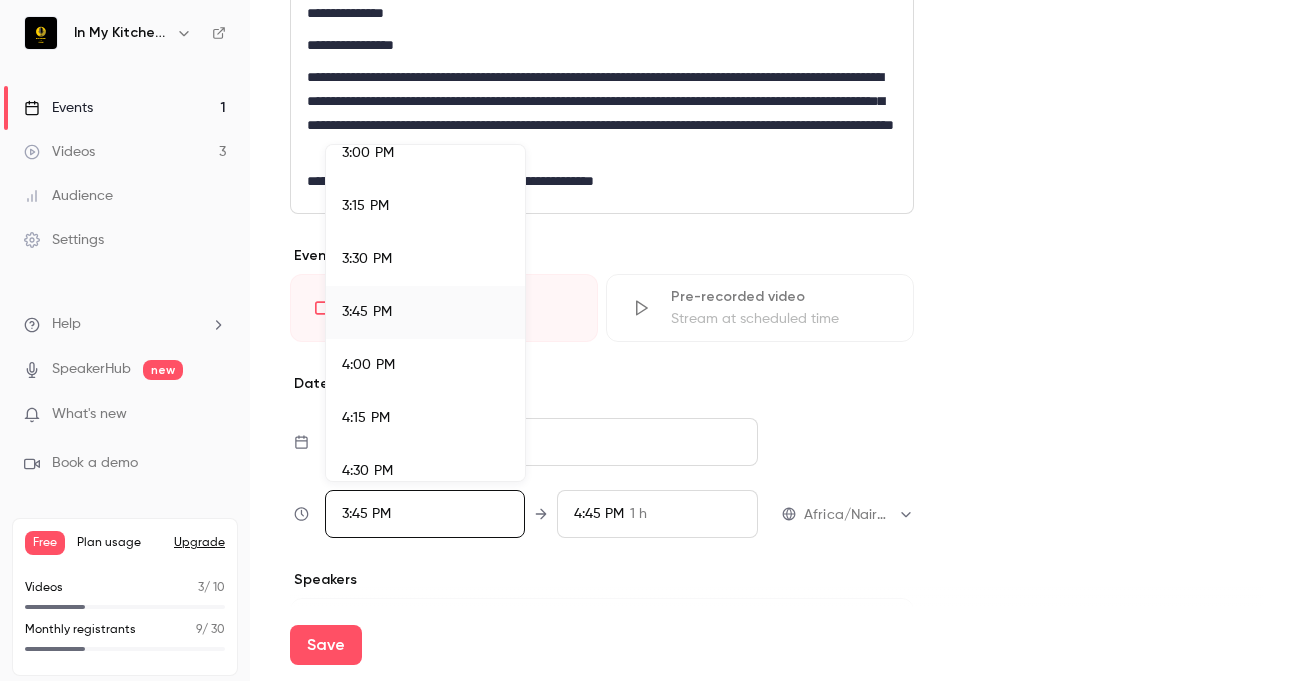 click at bounding box center [652, 340] 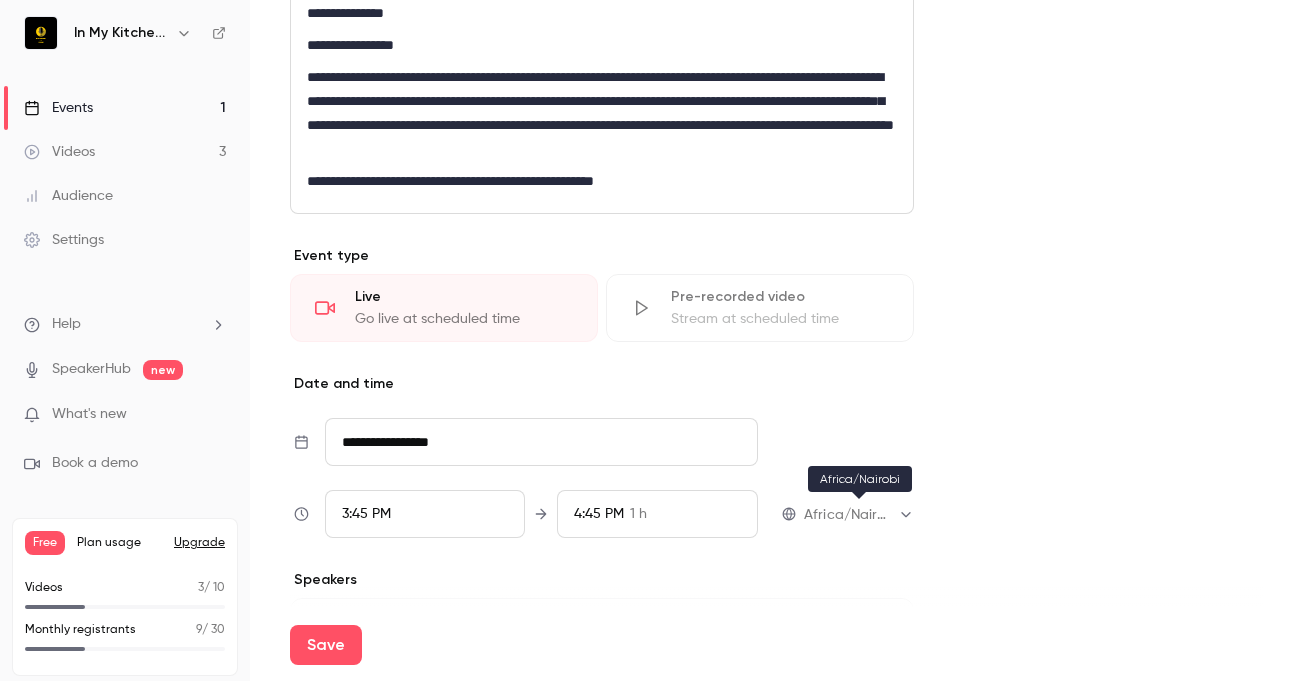 click on "**********" at bounding box center (652, 340) 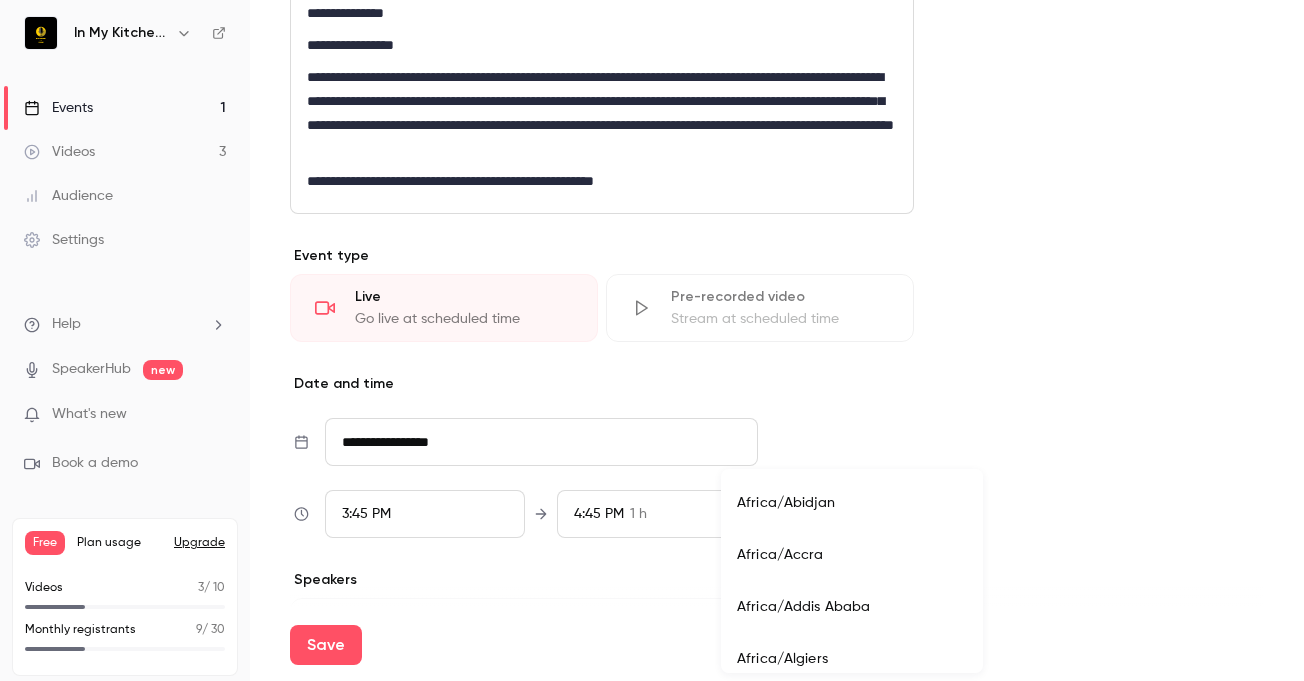 scroll, scrollTop: 2116, scrollLeft: 0, axis: vertical 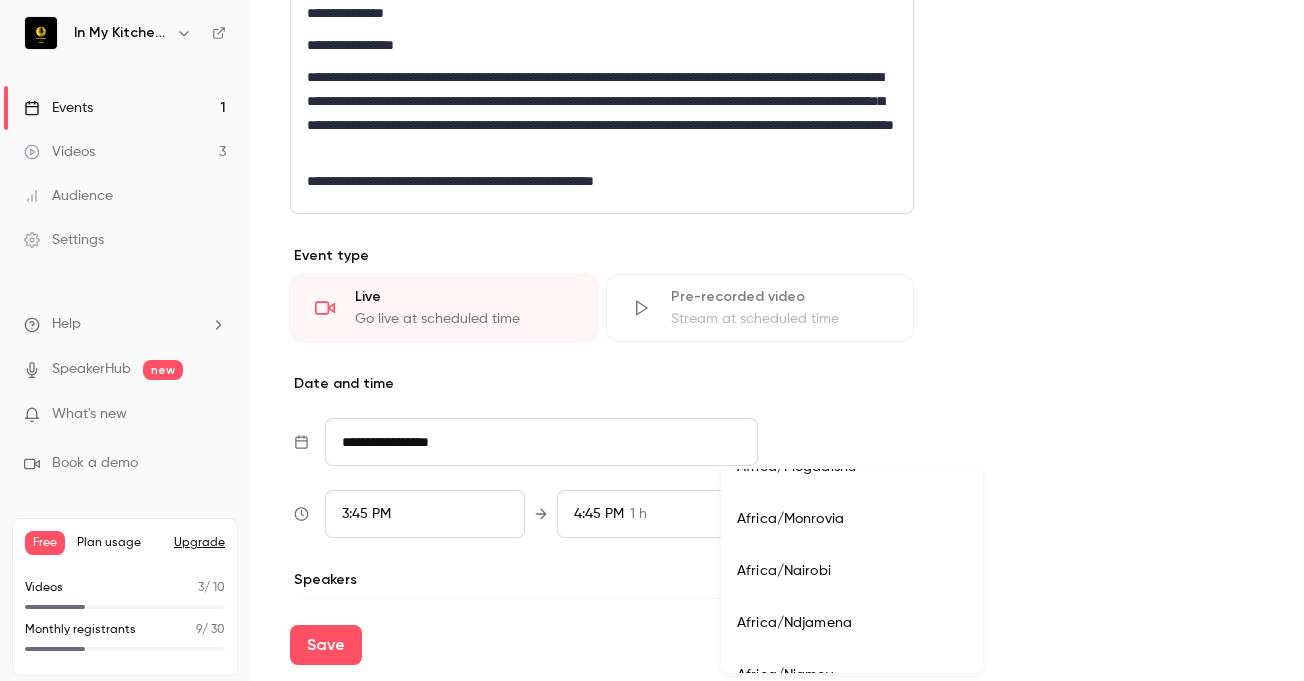 drag, startPoint x: 1282, startPoint y: 484, endPoint x: 1272, endPoint y: 533, distance: 50.01 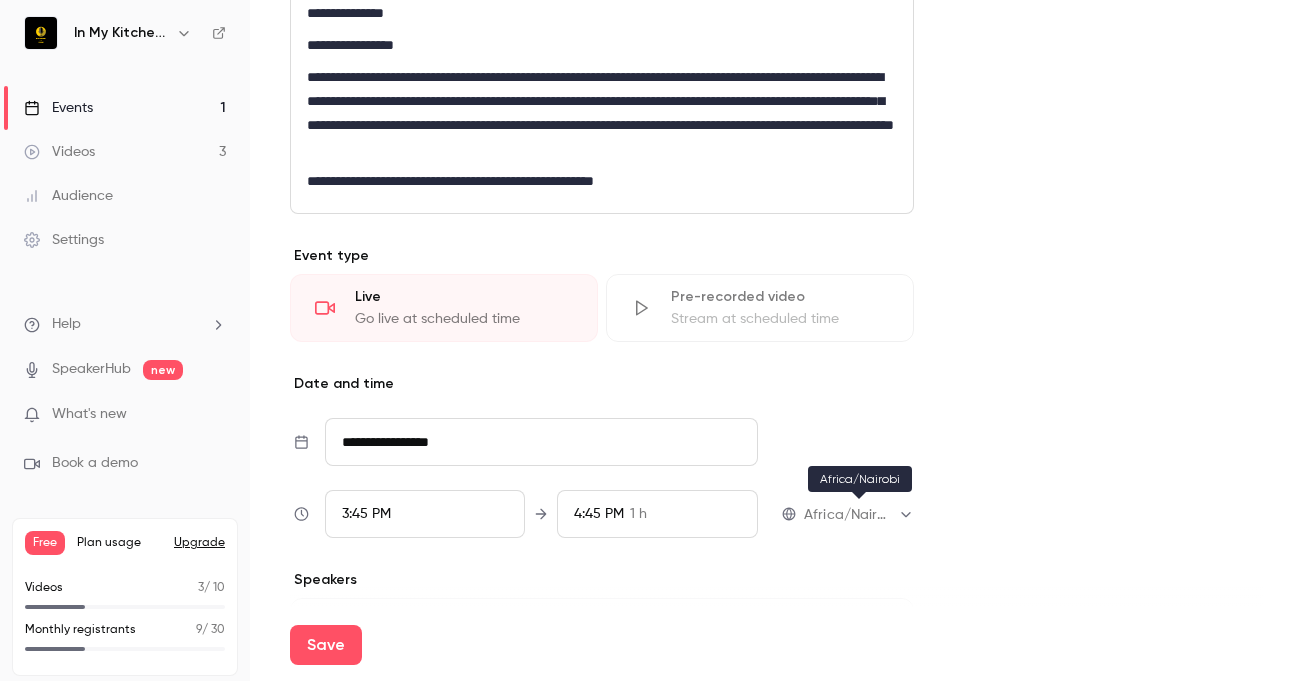 click on "**********" at bounding box center [652, 340] 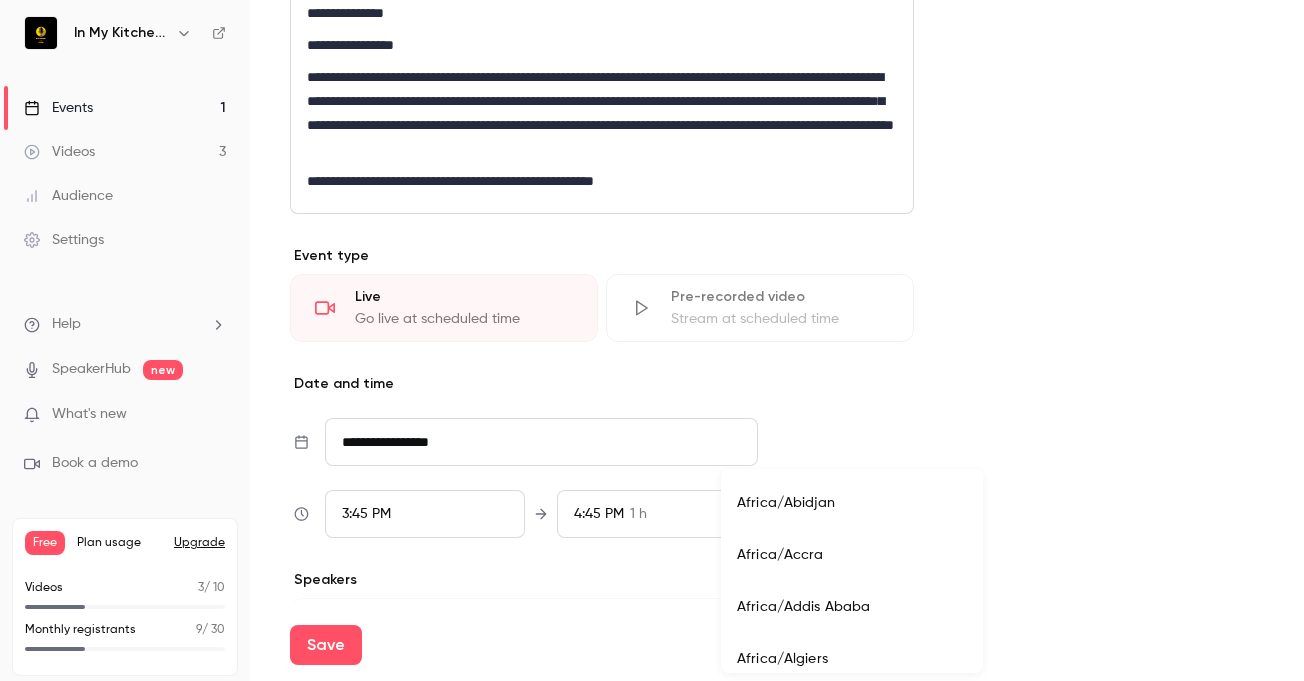 scroll, scrollTop: 2116, scrollLeft: 0, axis: vertical 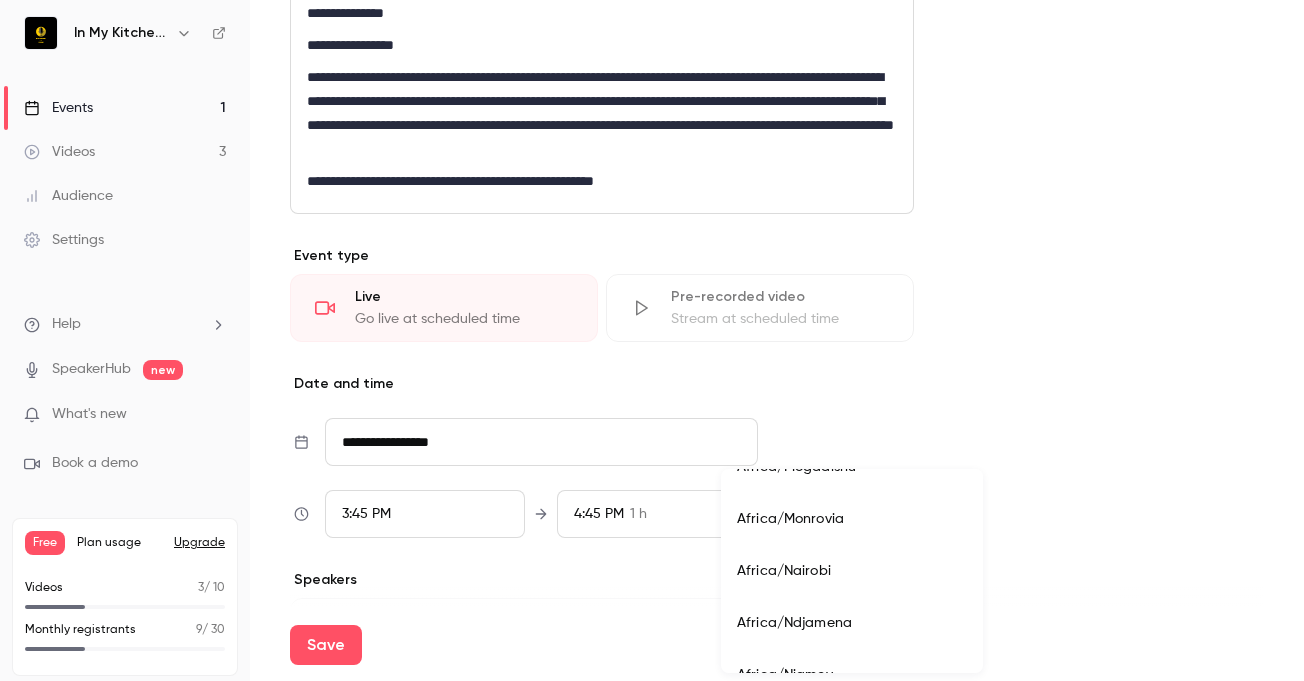 drag, startPoint x: 1285, startPoint y: 458, endPoint x: 1091, endPoint y: 379, distance: 209.46837 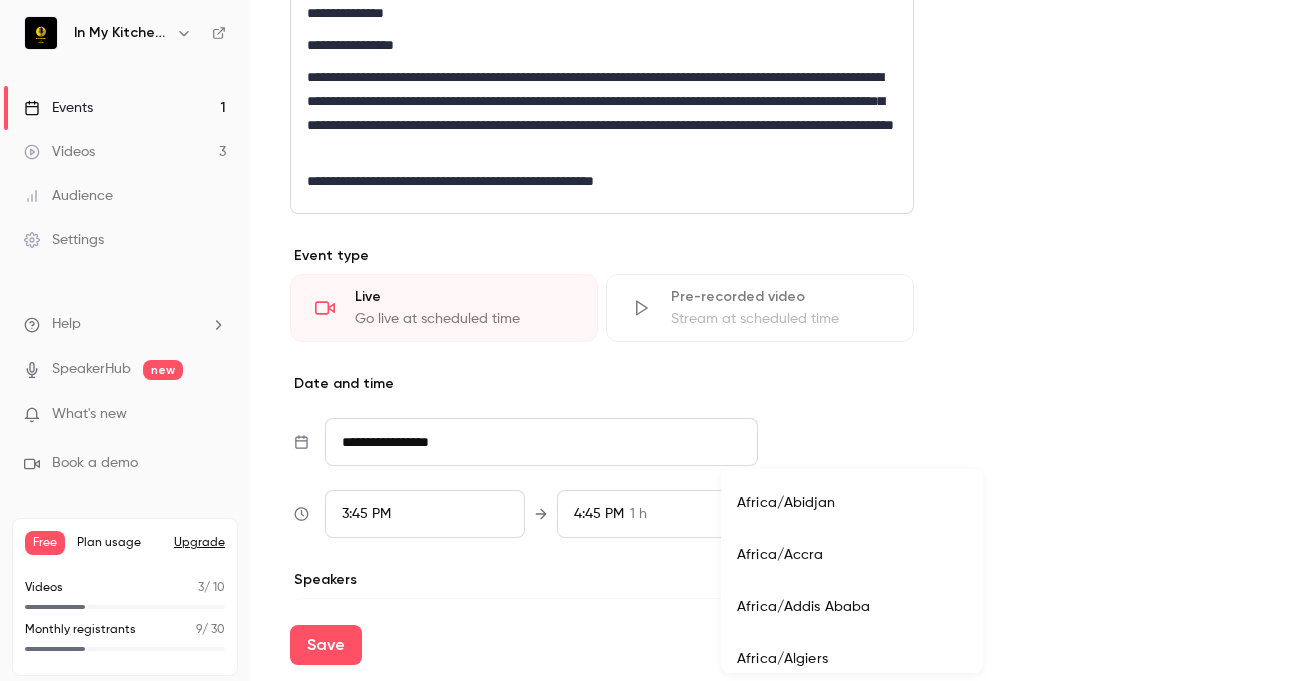 scroll, scrollTop: 2144, scrollLeft: 0, axis: vertical 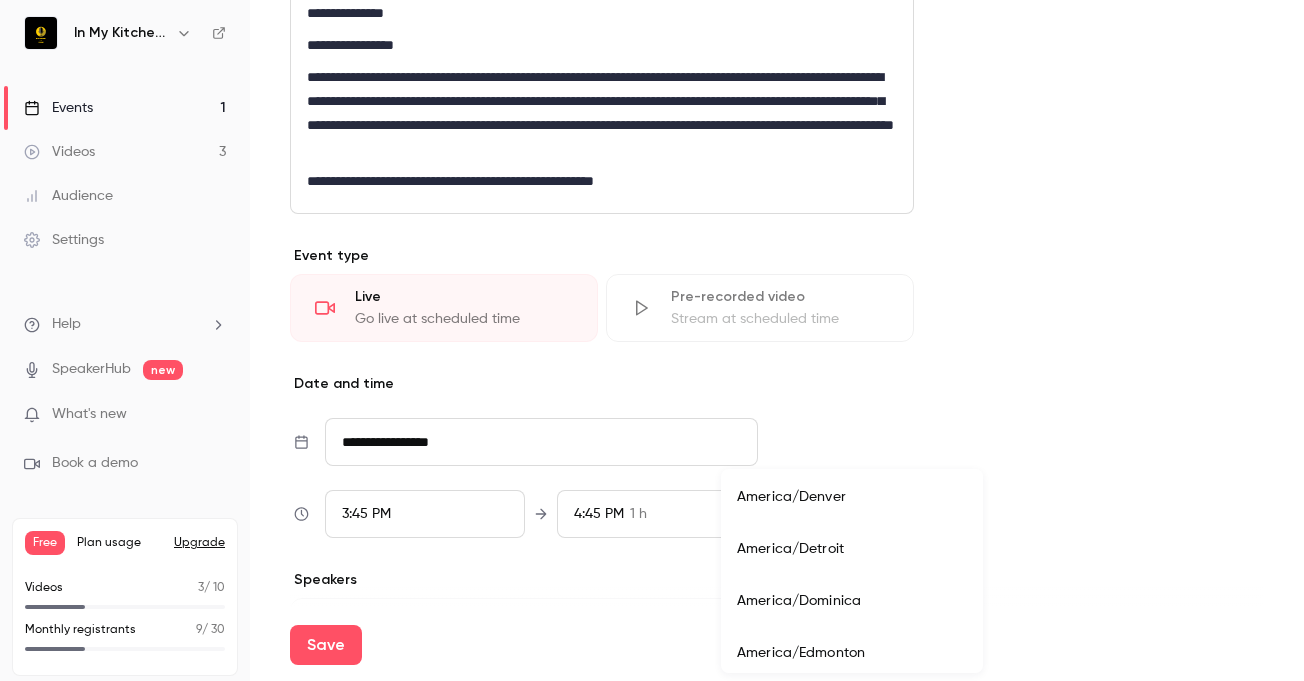 drag, startPoint x: 1283, startPoint y: 427, endPoint x: 1273, endPoint y: 472, distance: 46.09772 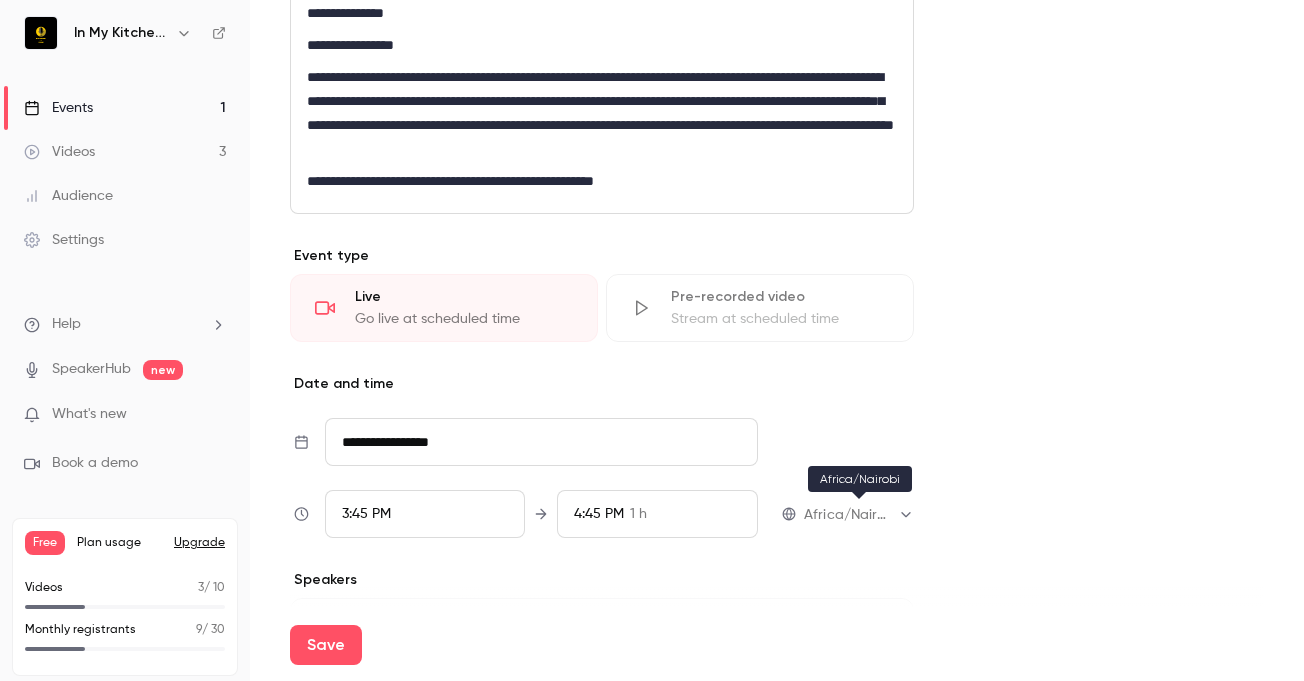 click on "**********" at bounding box center [652, 340] 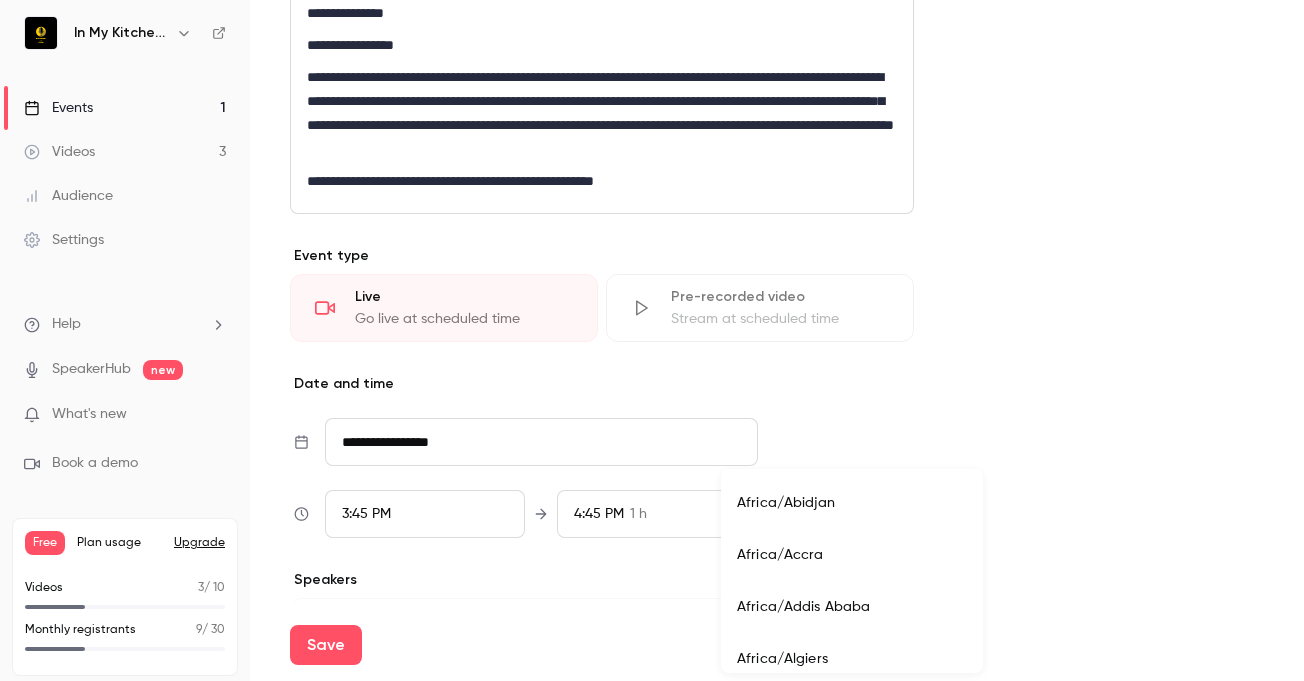 scroll, scrollTop: 2116, scrollLeft: 0, axis: vertical 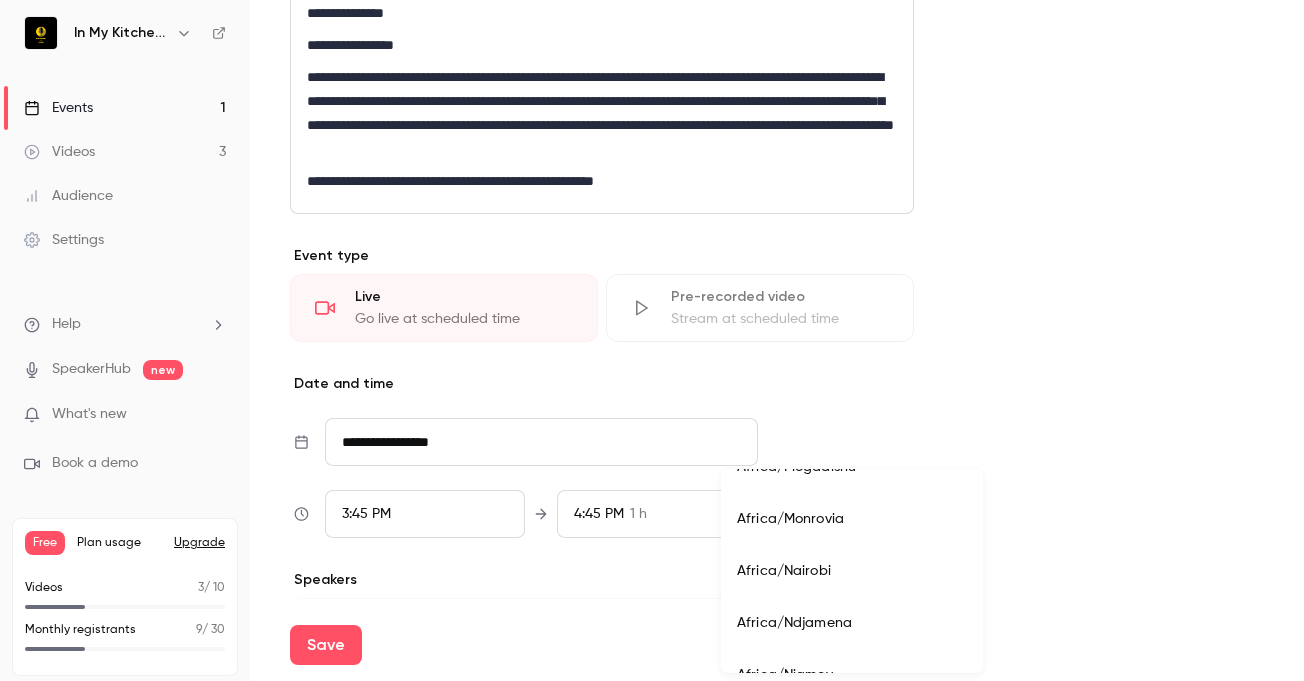 drag, startPoint x: 1282, startPoint y: 394, endPoint x: 1054, endPoint y: 352, distance: 231.83615 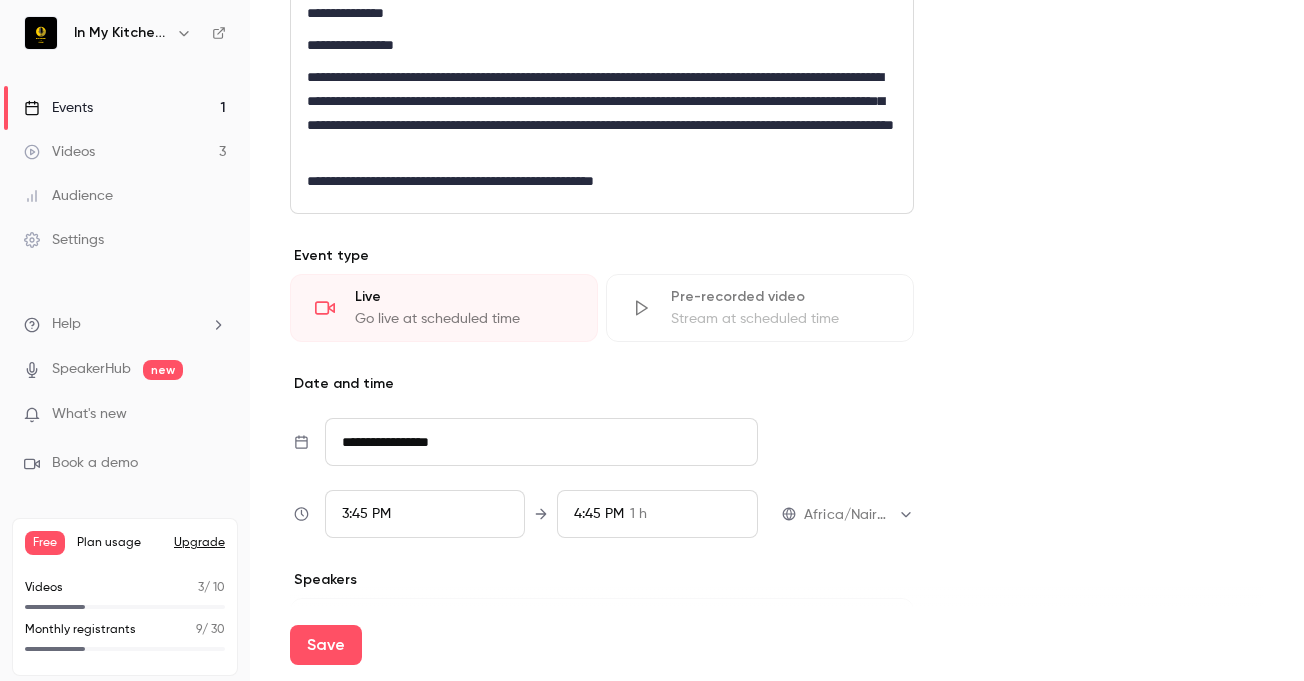click on "**********" at bounding box center (777, -95) 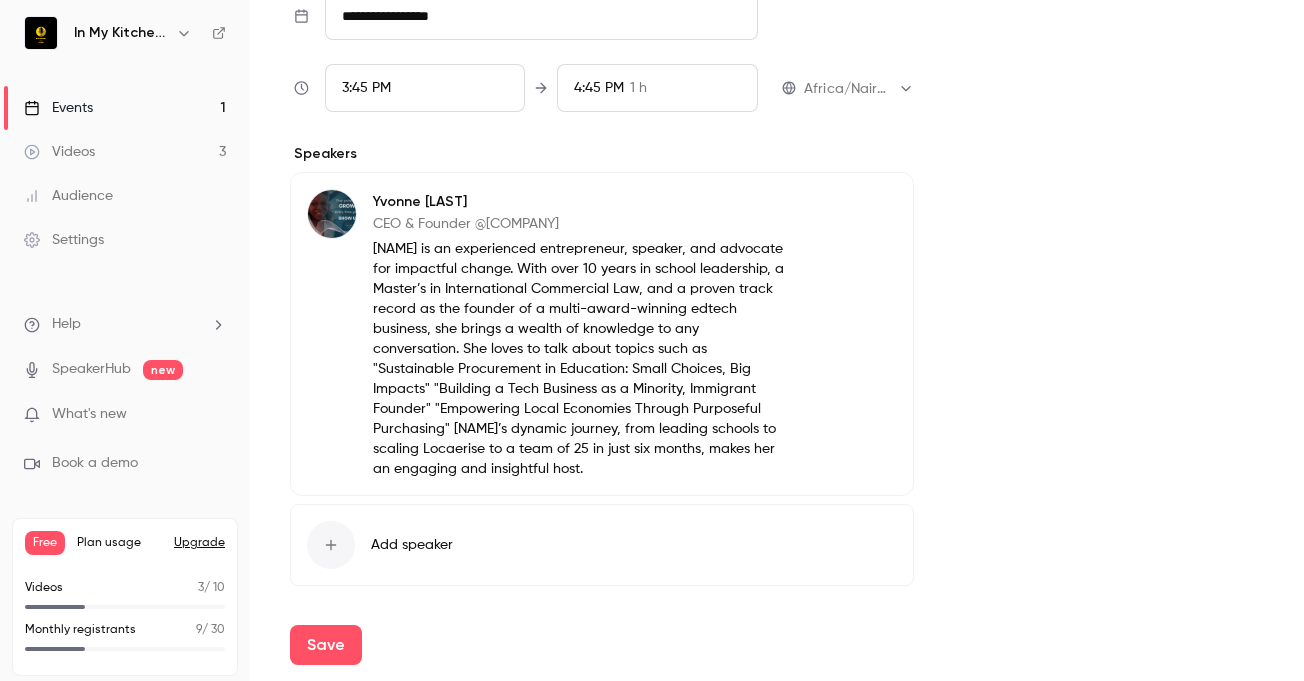 scroll, scrollTop: 1957, scrollLeft: 0, axis: vertical 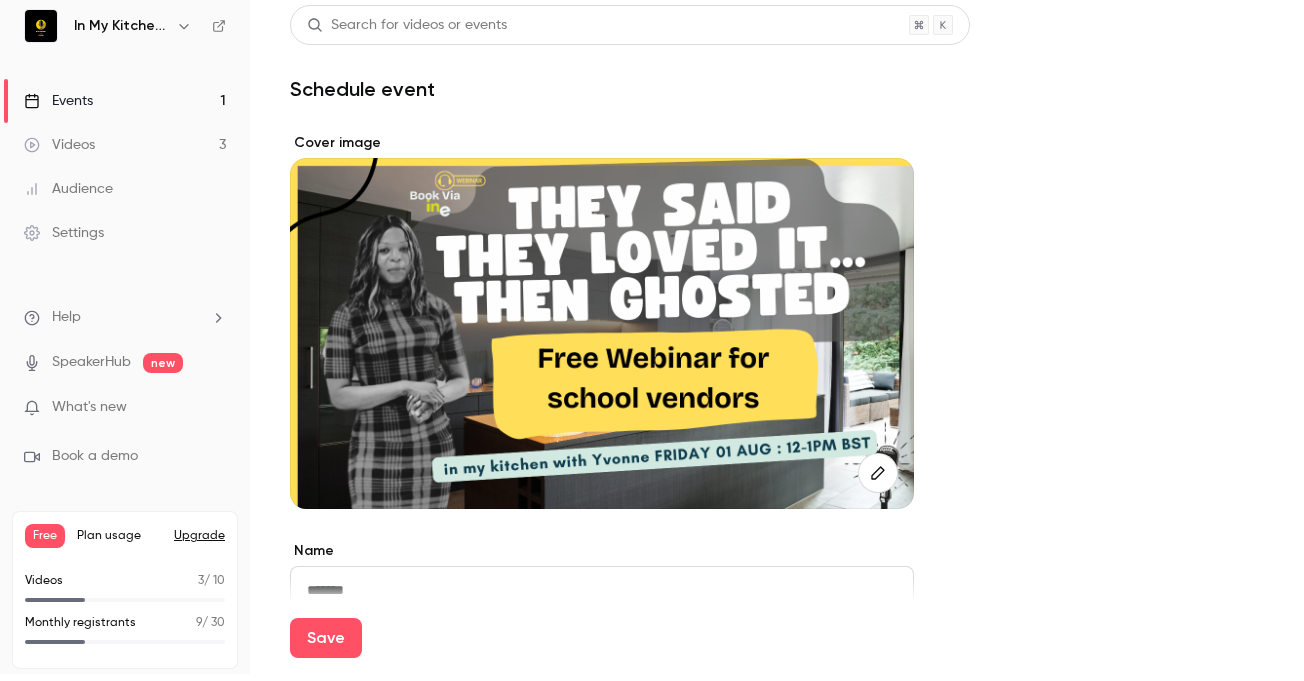 click on "Videos 3" at bounding box center [125, 145] 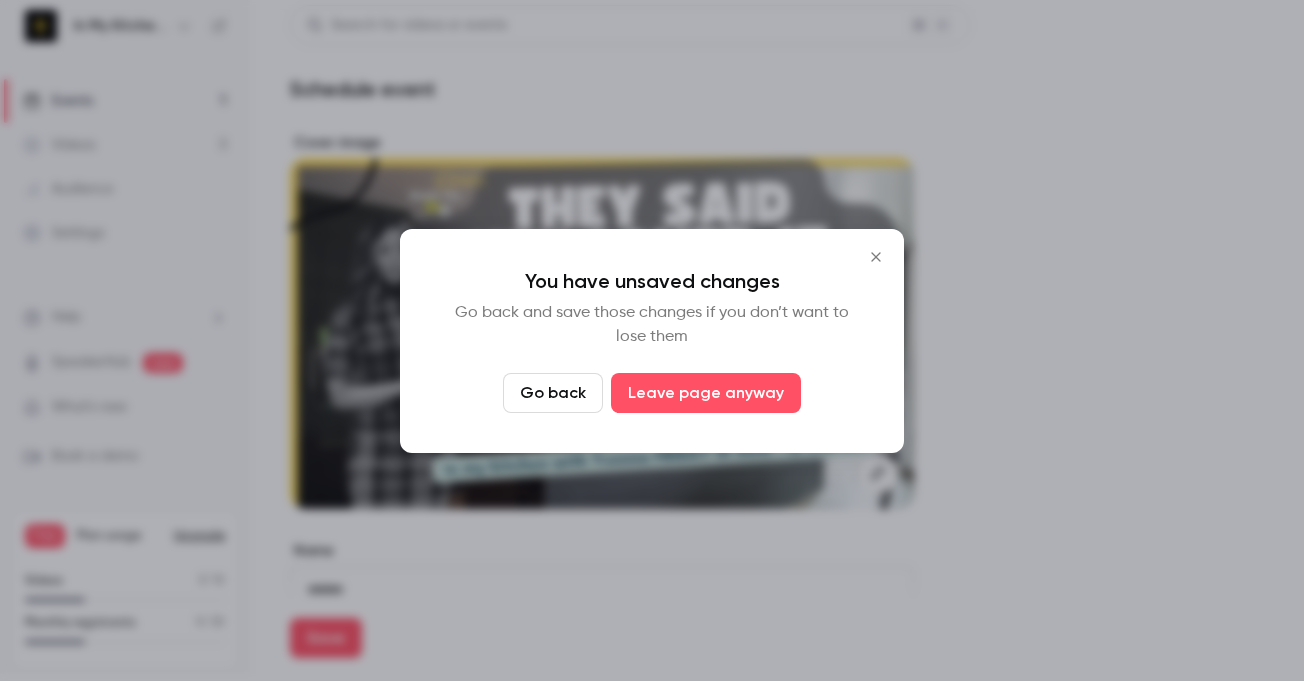 click on "Go back" at bounding box center [553, 393] 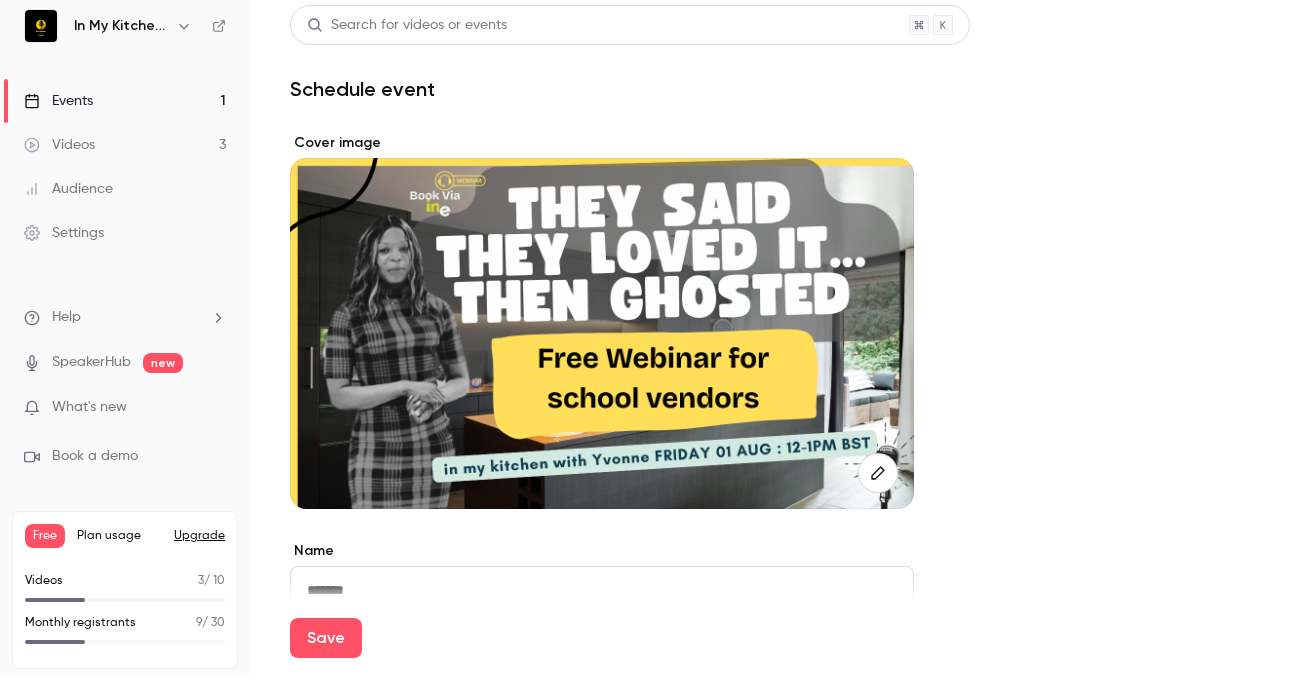 click on "Events" at bounding box center (58, 101) 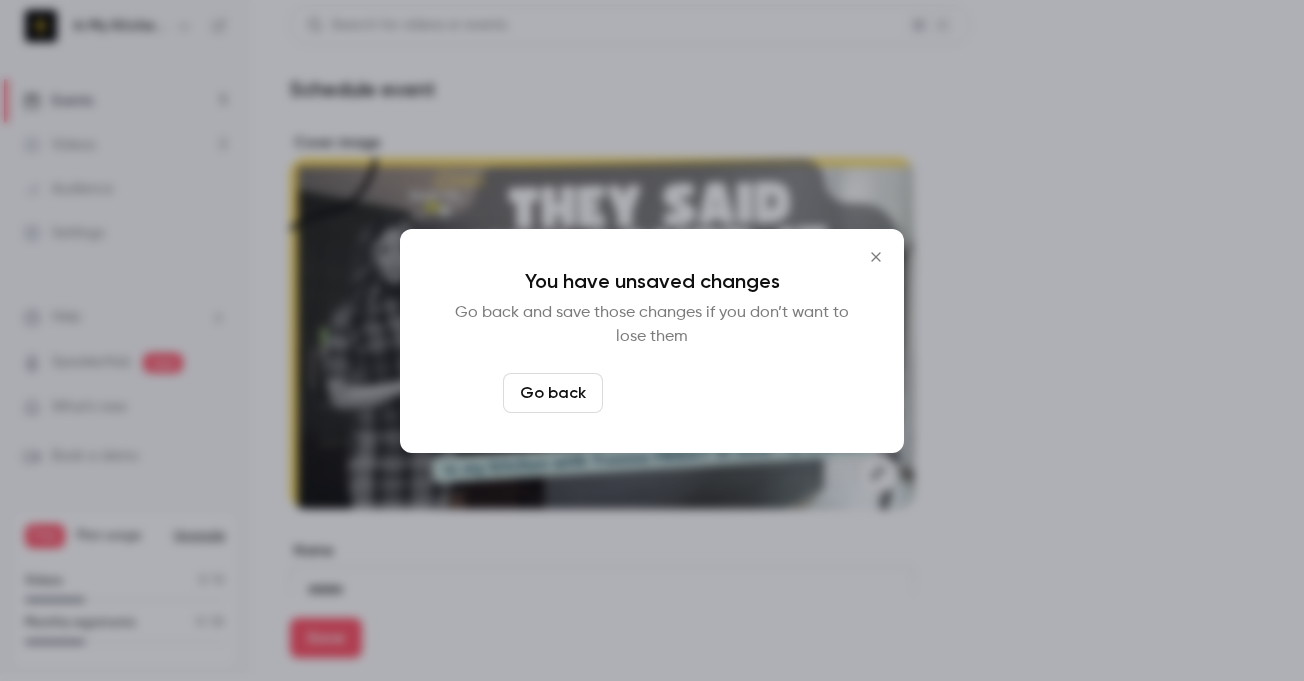 click on "Leave page anyway" at bounding box center (706, 393) 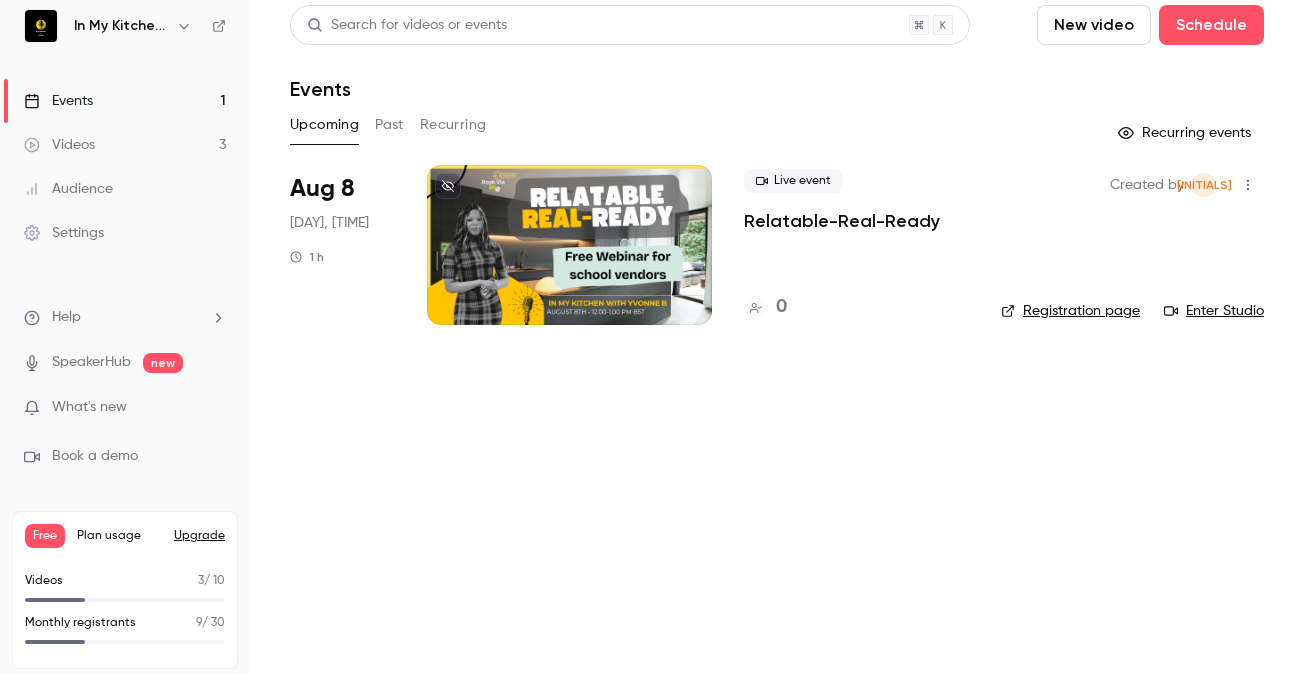 click on "Past" at bounding box center (389, 125) 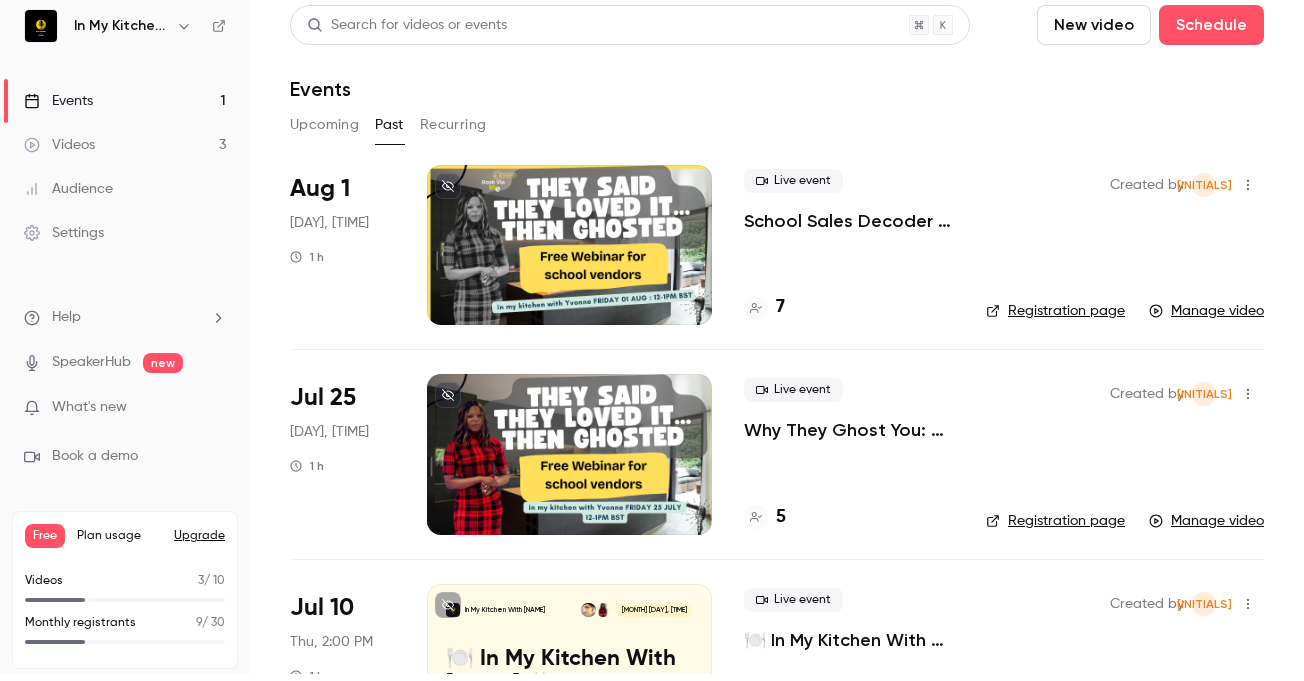 click on "Upcoming" at bounding box center (324, 125) 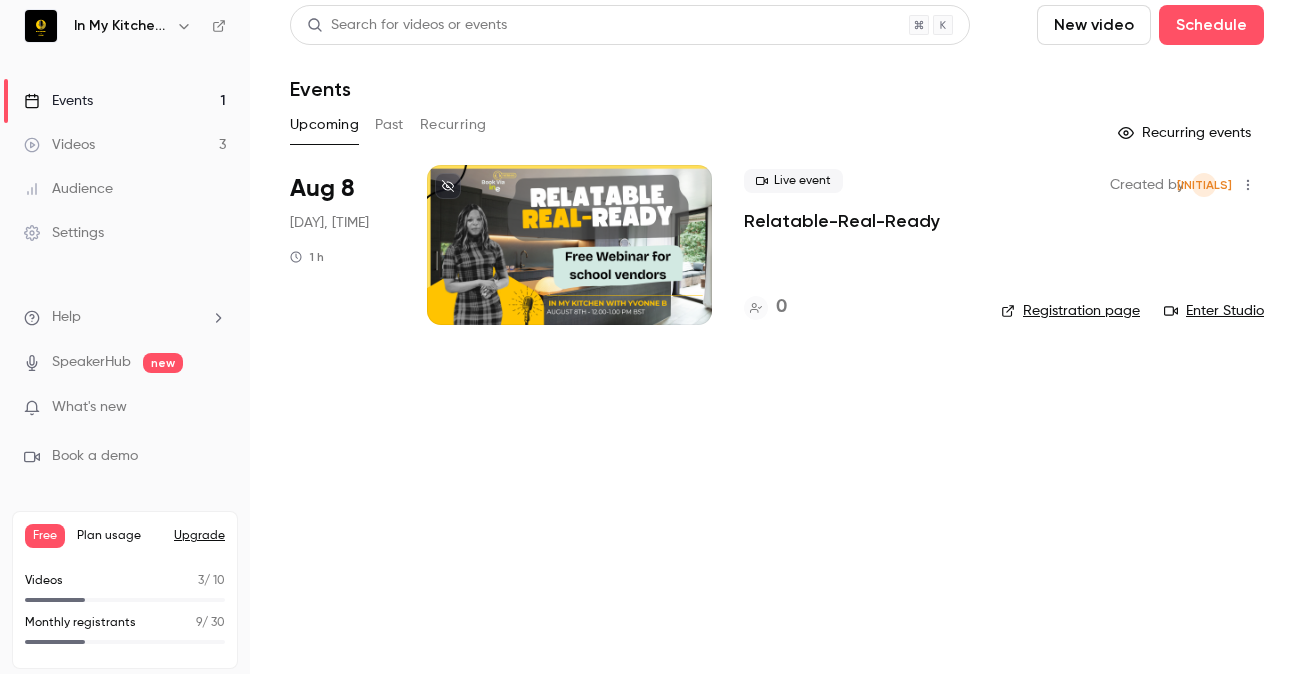 click 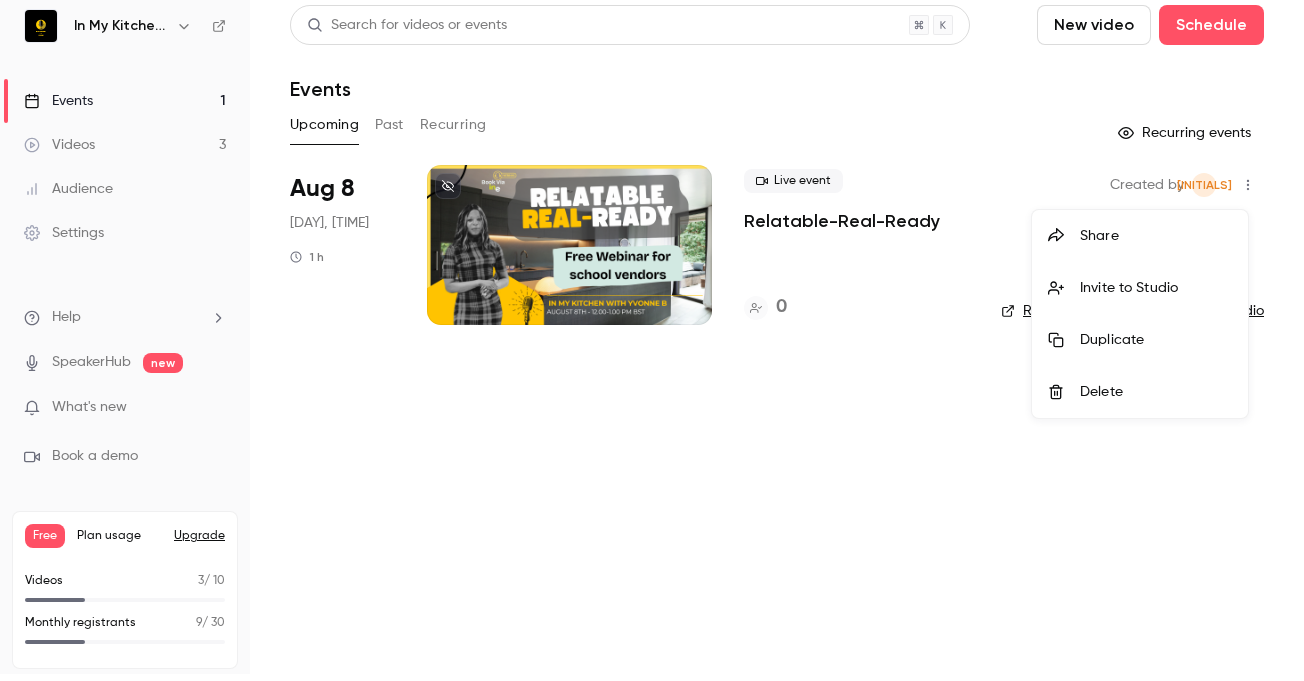 click on "Share" at bounding box center (1156, 236) 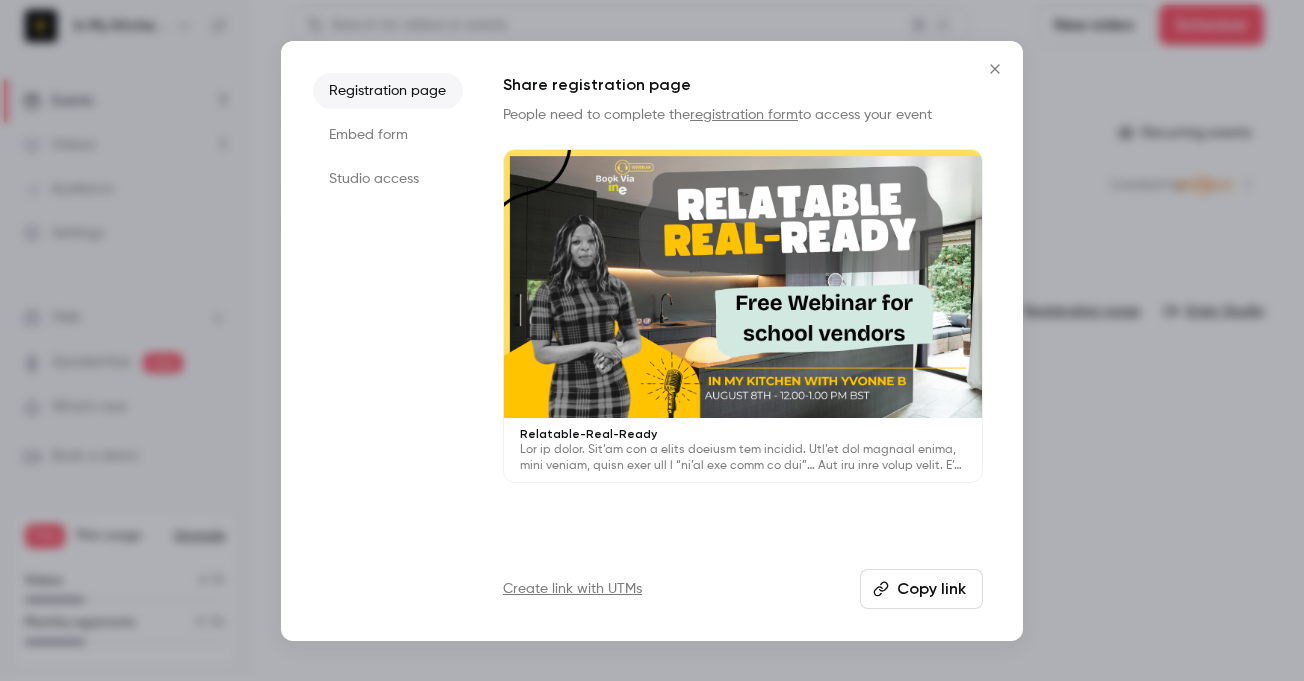 click on "Copy link" at bounding box center (921, 589) 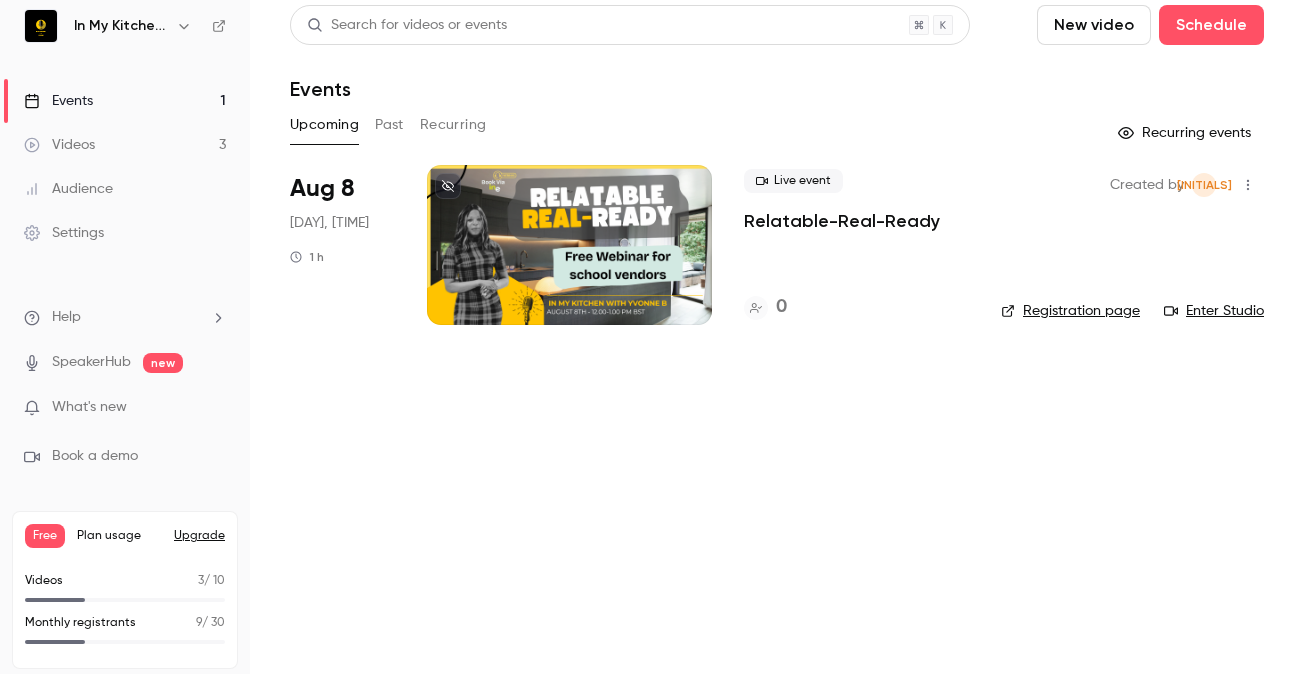 click on "Live event Relatable-Real-Ready 0" at bounding box center [856, 245] 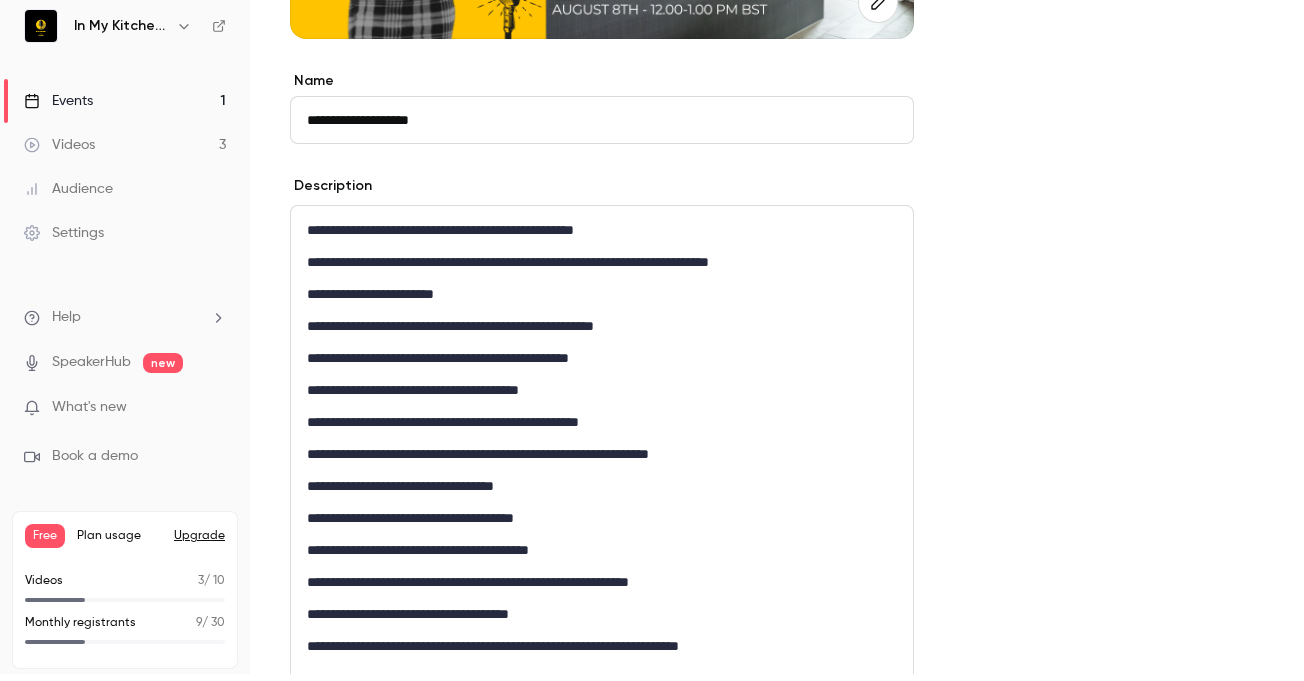 scroll, scrollTop: 544, scrollLeft: 0, axis: vertical 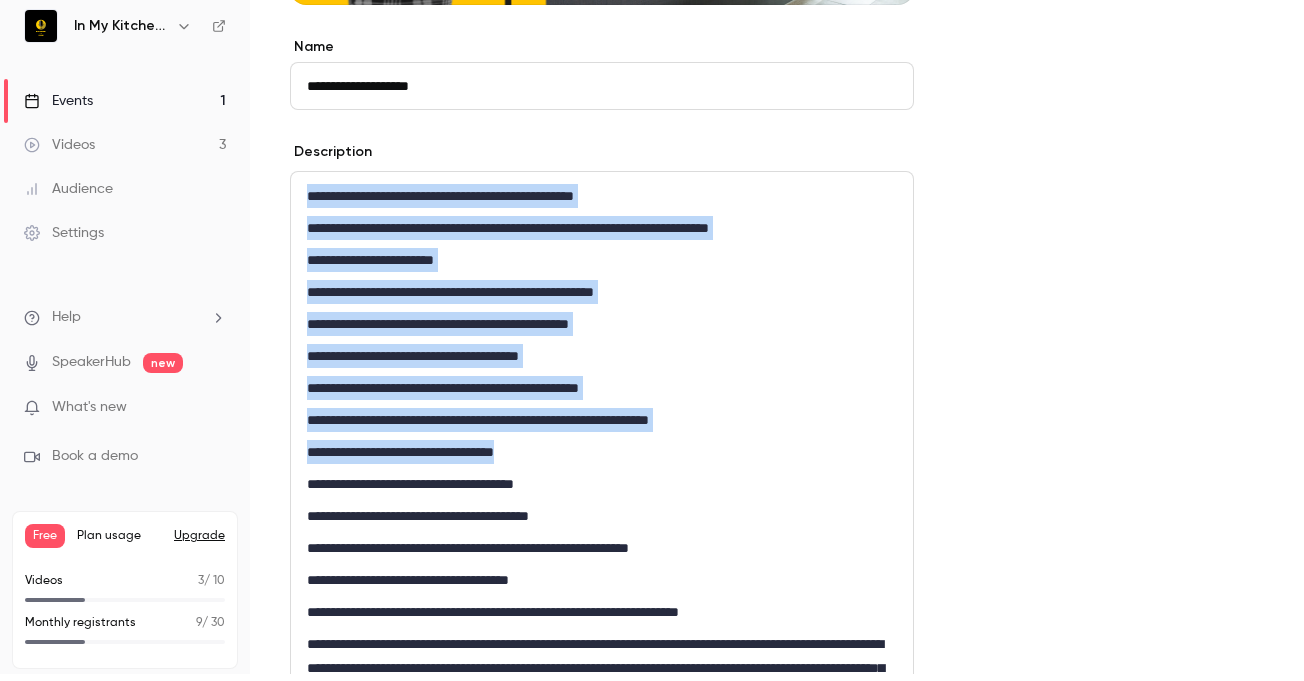 drag, startPoint x: 304, startPoint y: 199, endPoint x: 553, endPoint y: 452, distance: 354.97888 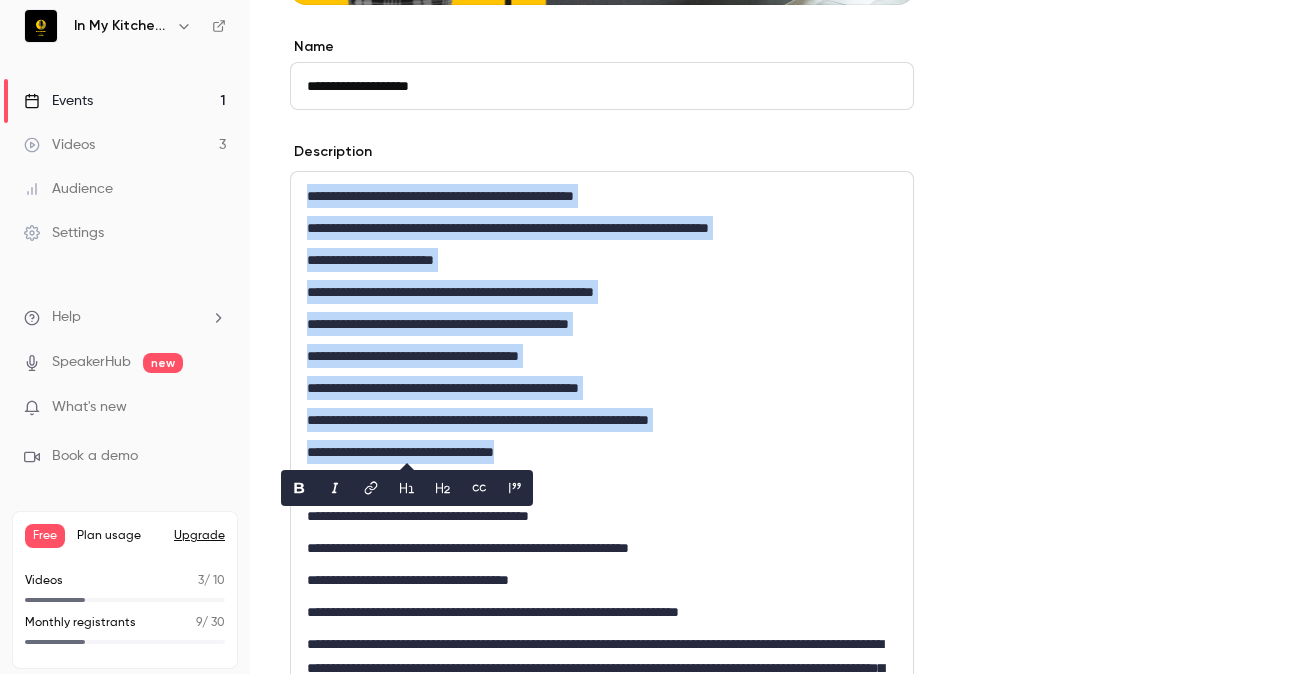 copy on "**********" 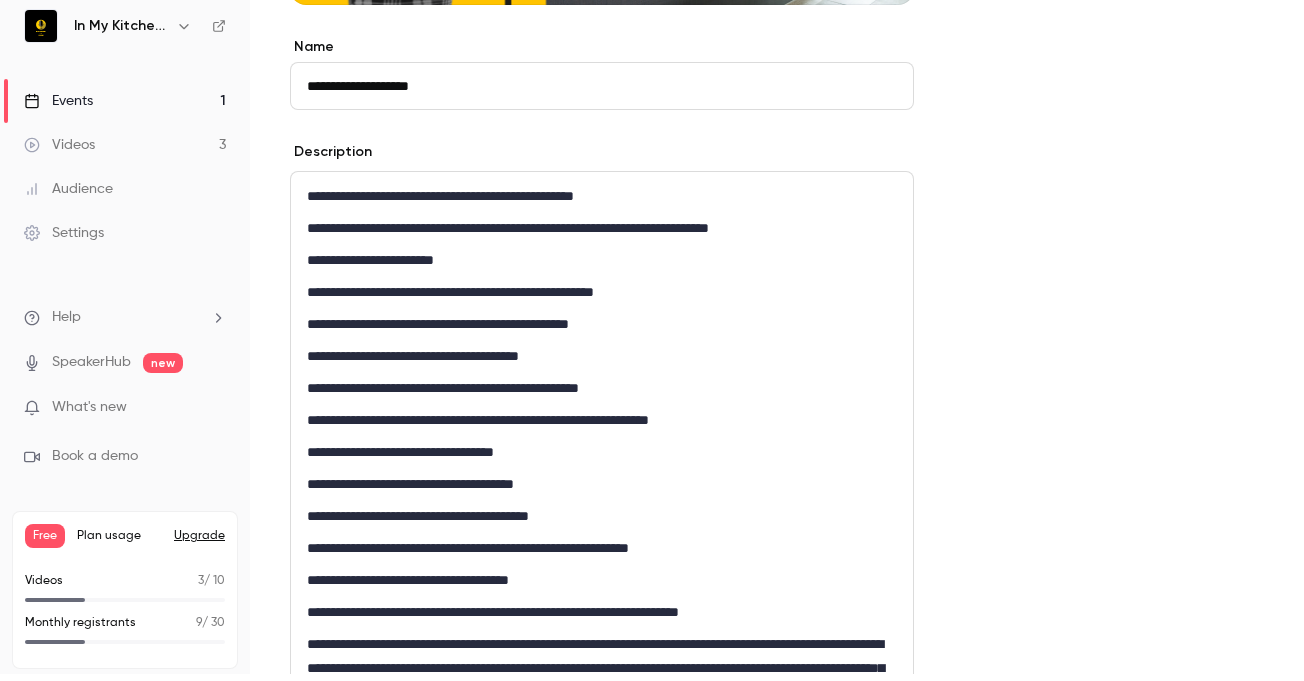 click on "**********" at bounding box center [777, 900] 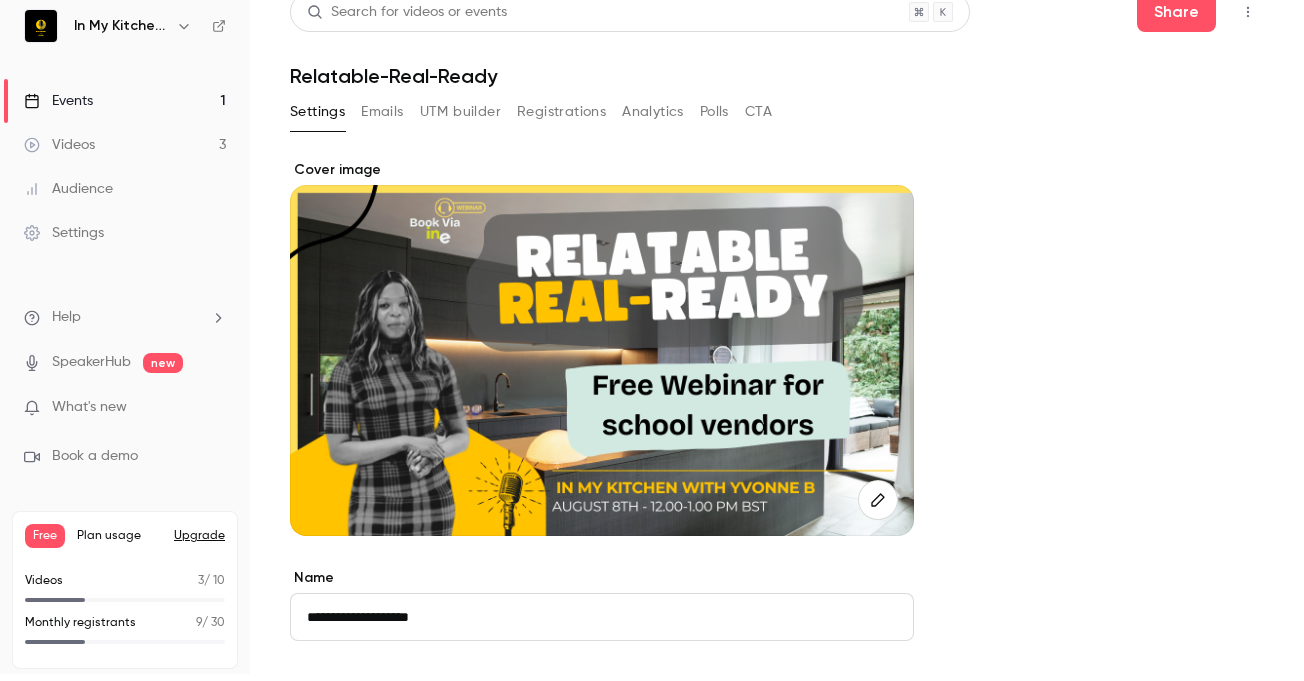 scroll, scrollTop: 0, scrollLeft: 0, axis: both 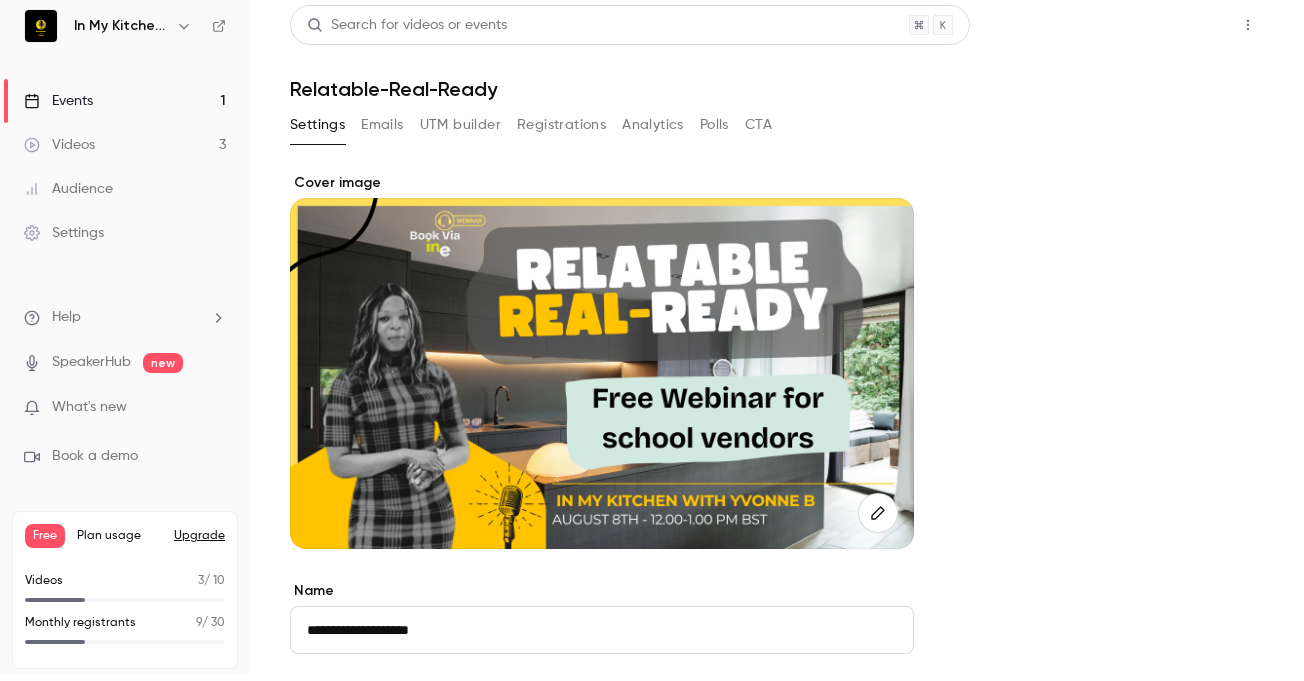click on "Share" at bounding box center [1176, 25] 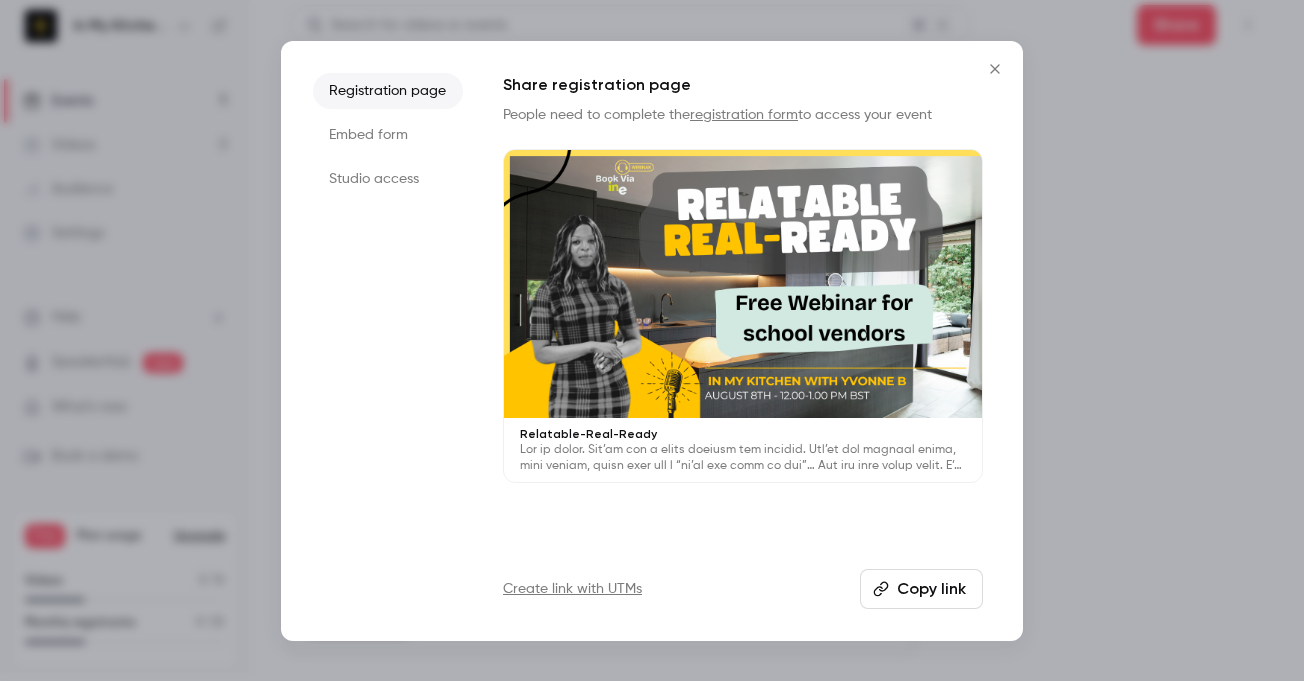 click on "Copy link" at bounding box center (921, 589) 